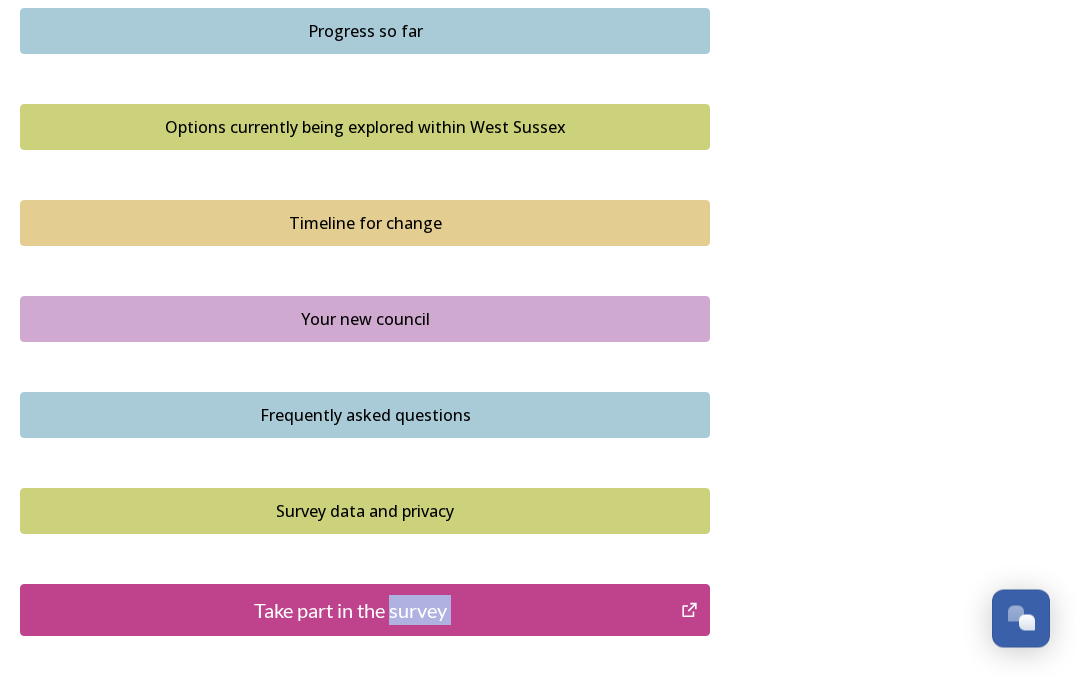 scroll, scrollTop: 1301, scrollLeft: 0, axis: vertical 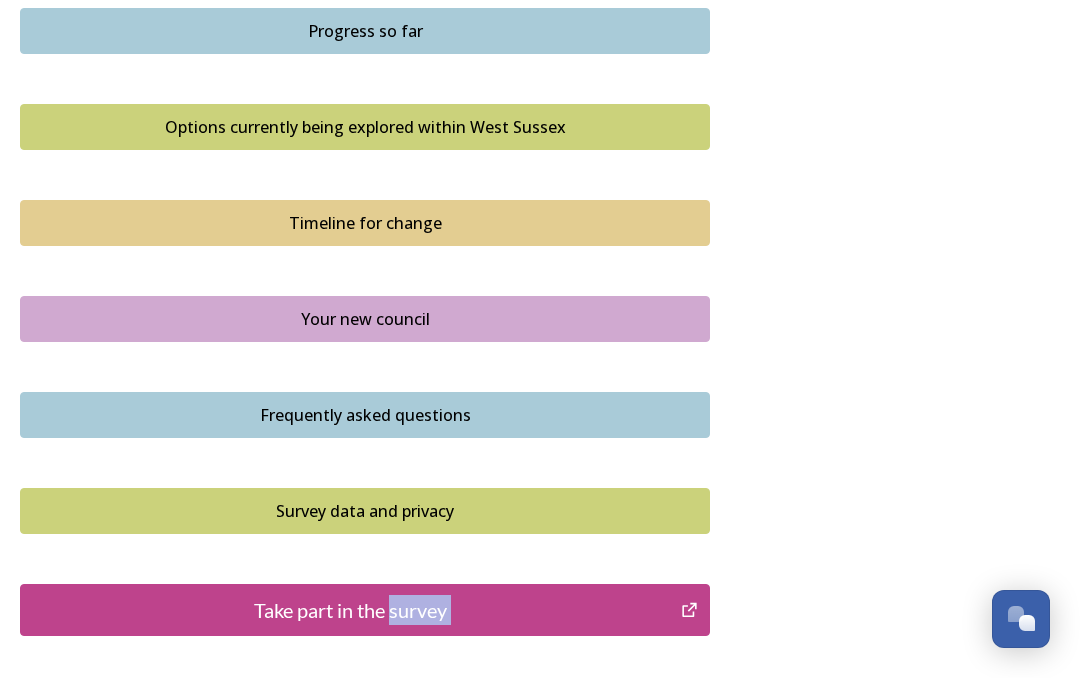 click 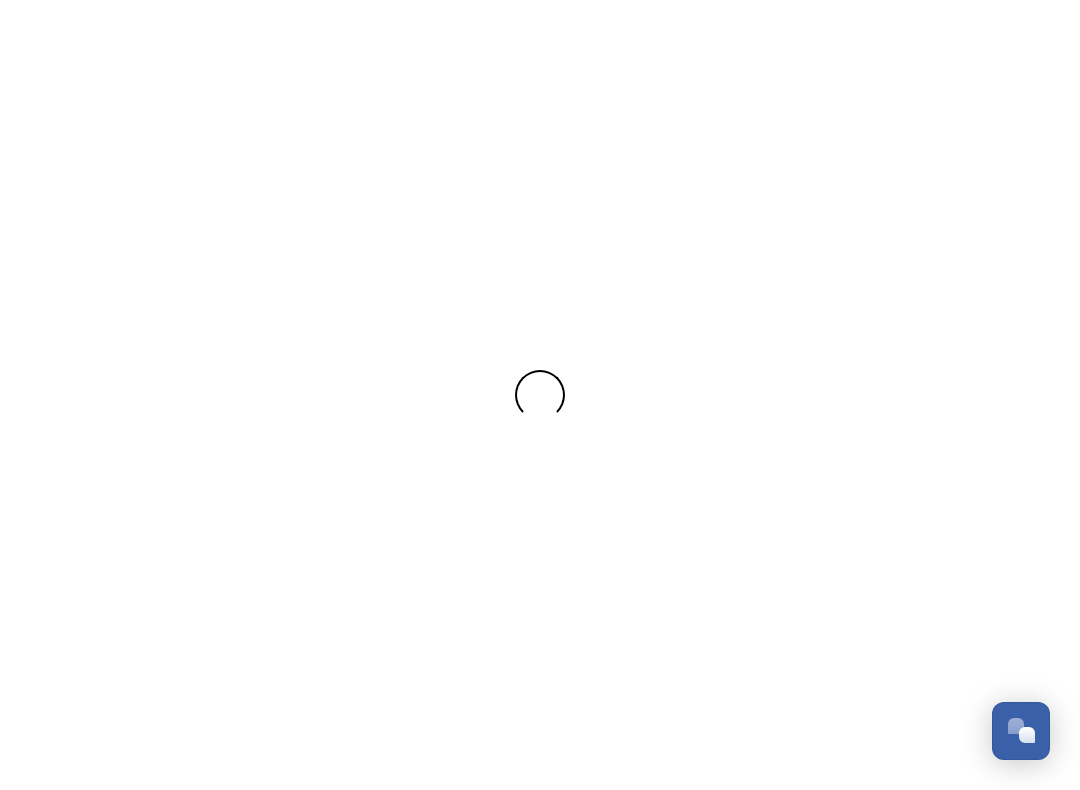 scroll, scrollTop: 0, scrollLeft: 0, axis: both 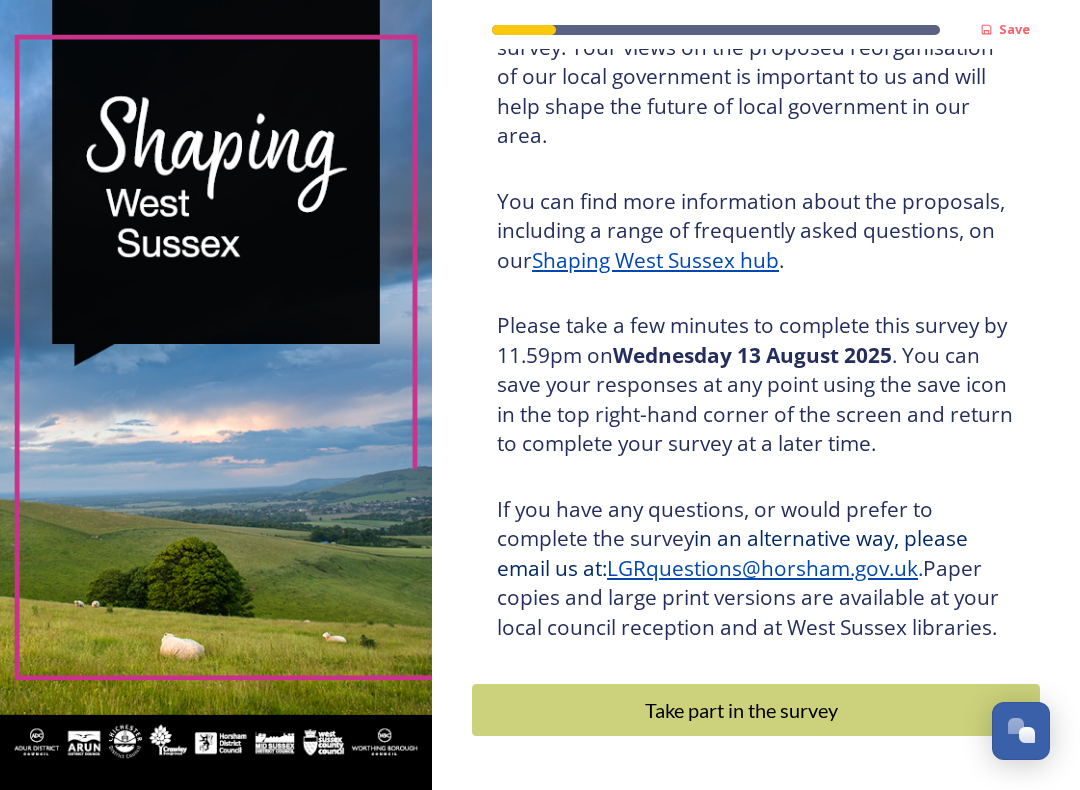 click 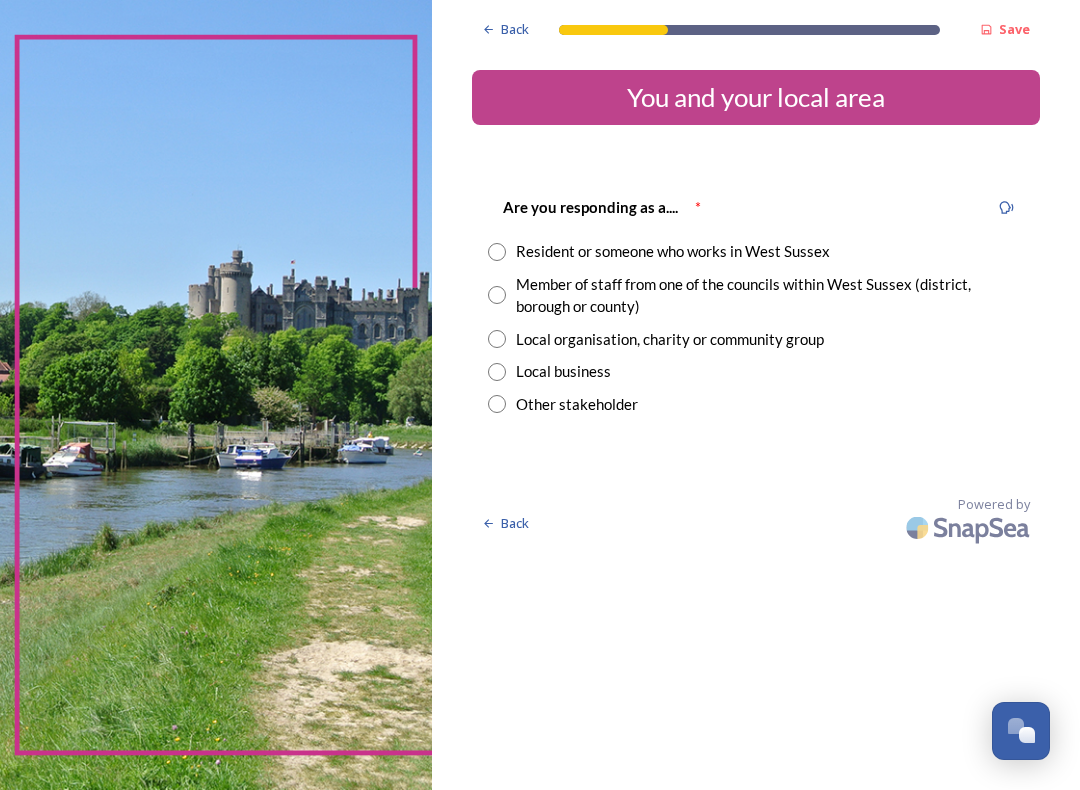 click at bounding box center (497, 252) 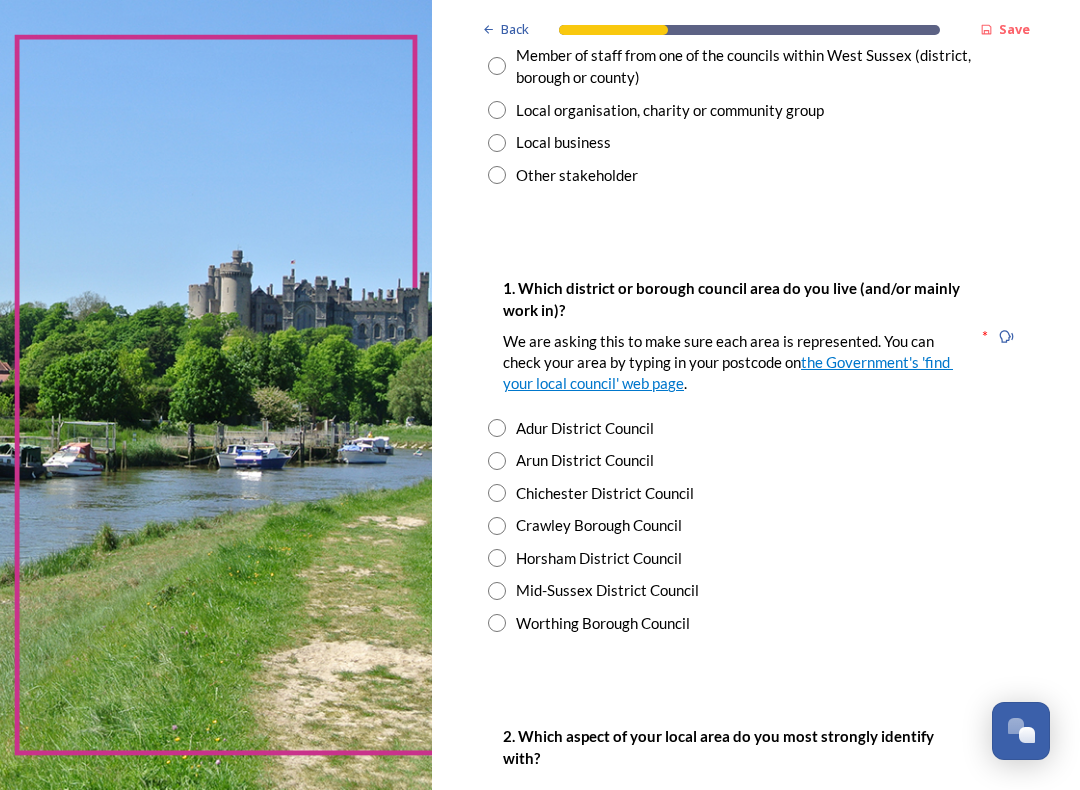 scroll, scrollTop: 230, scrollLeft: 0, axis: vertical 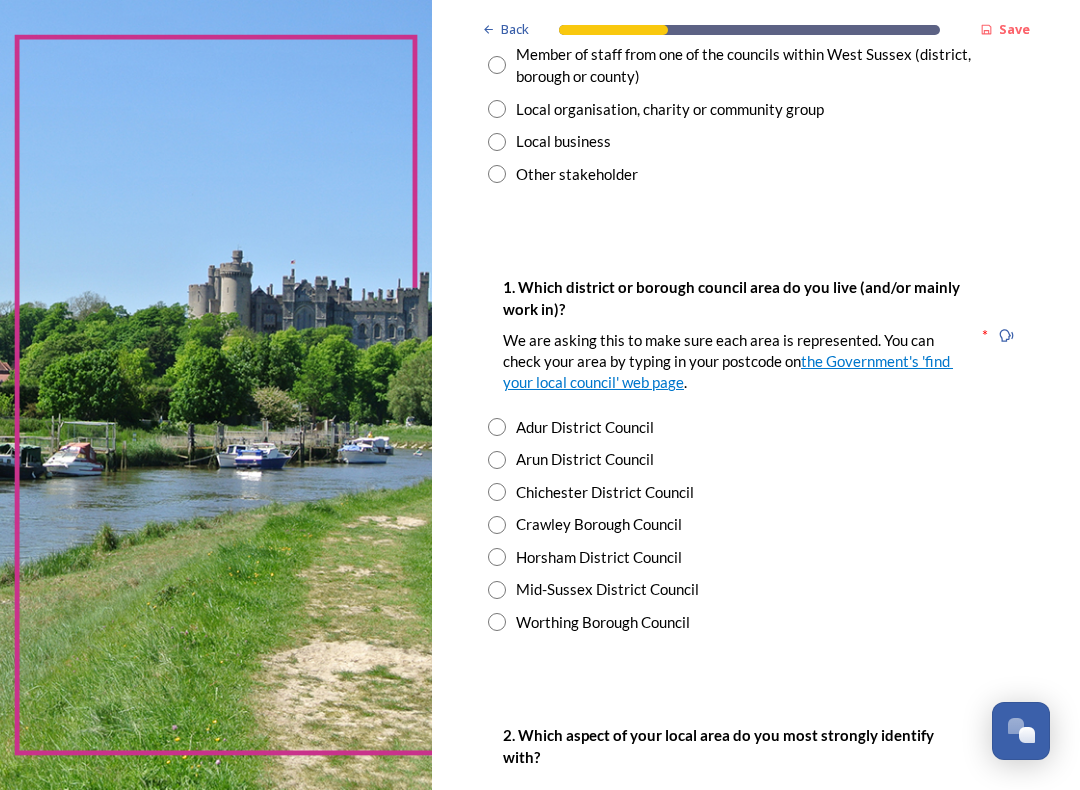 click at bounding box center [497, 622] 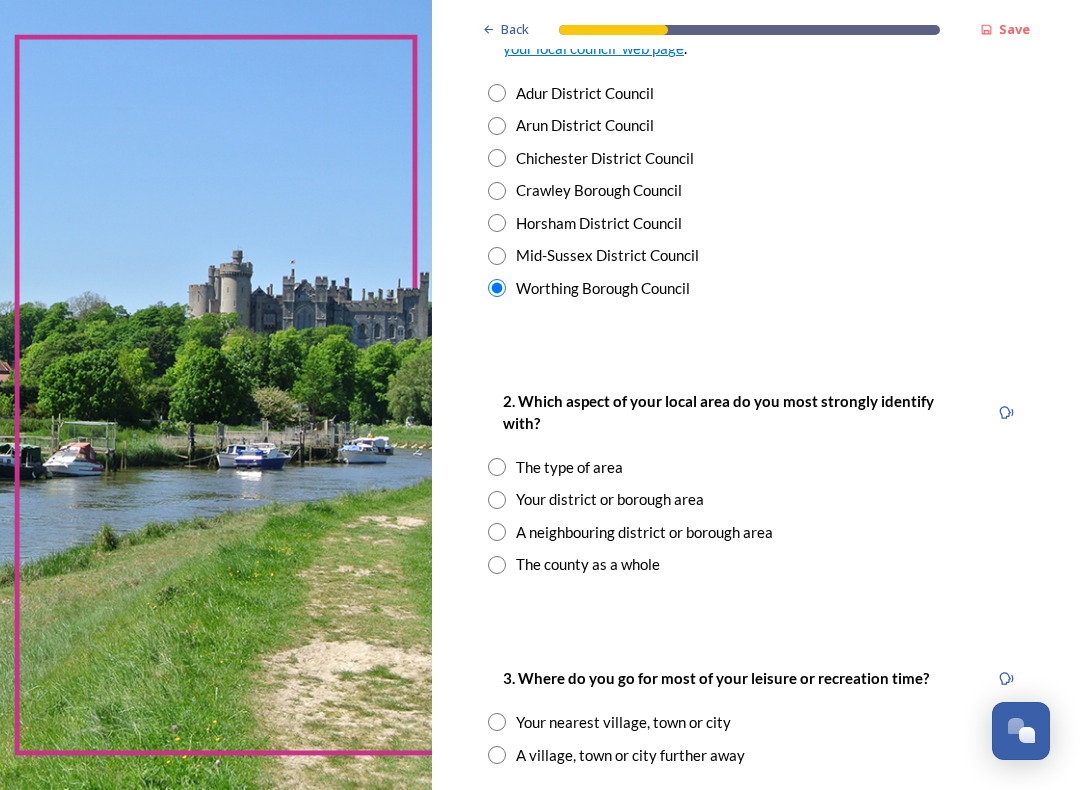 scroll, scrollTop: 565, scrollLeft: 0, axis: vertical 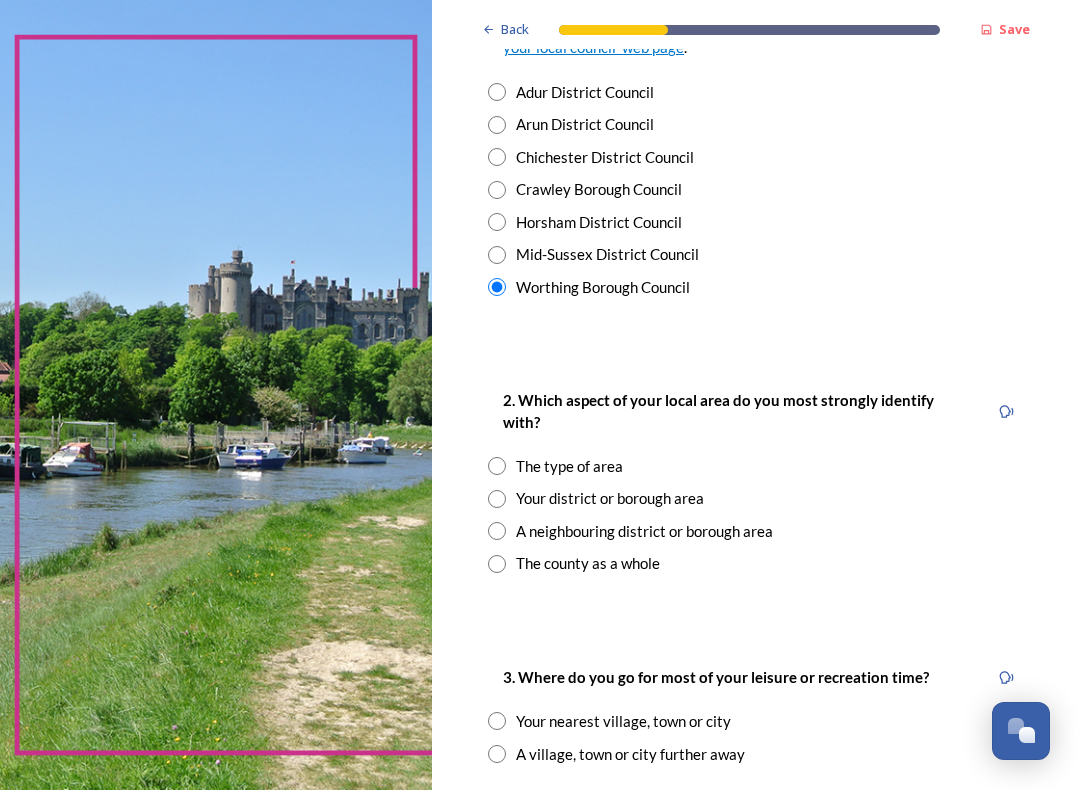 click at bounding box center (497, 499) 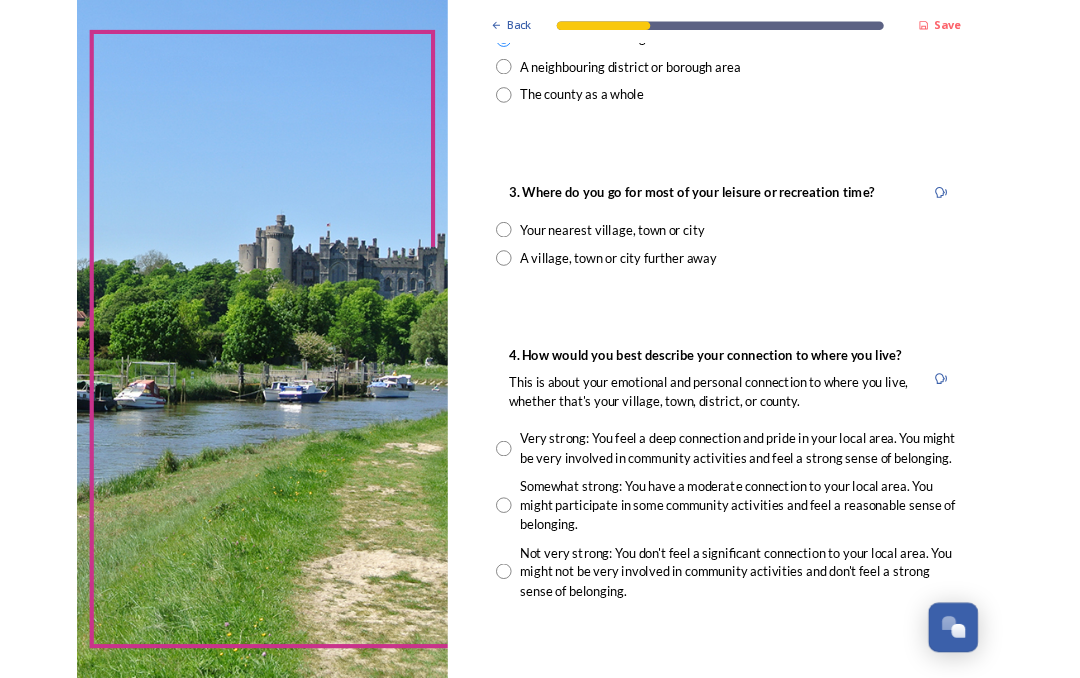 scroll, scrollTop: 1020, scrollLeft: 0, axis: vertical 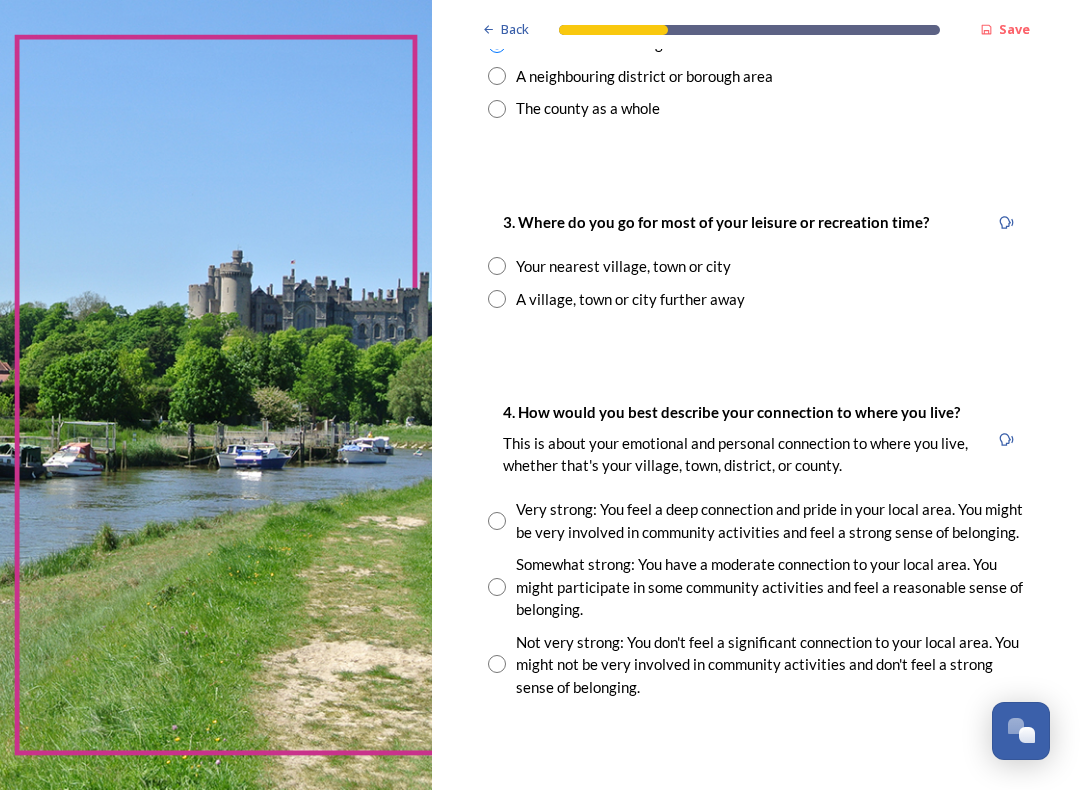 click at bounding box center [497, 266] 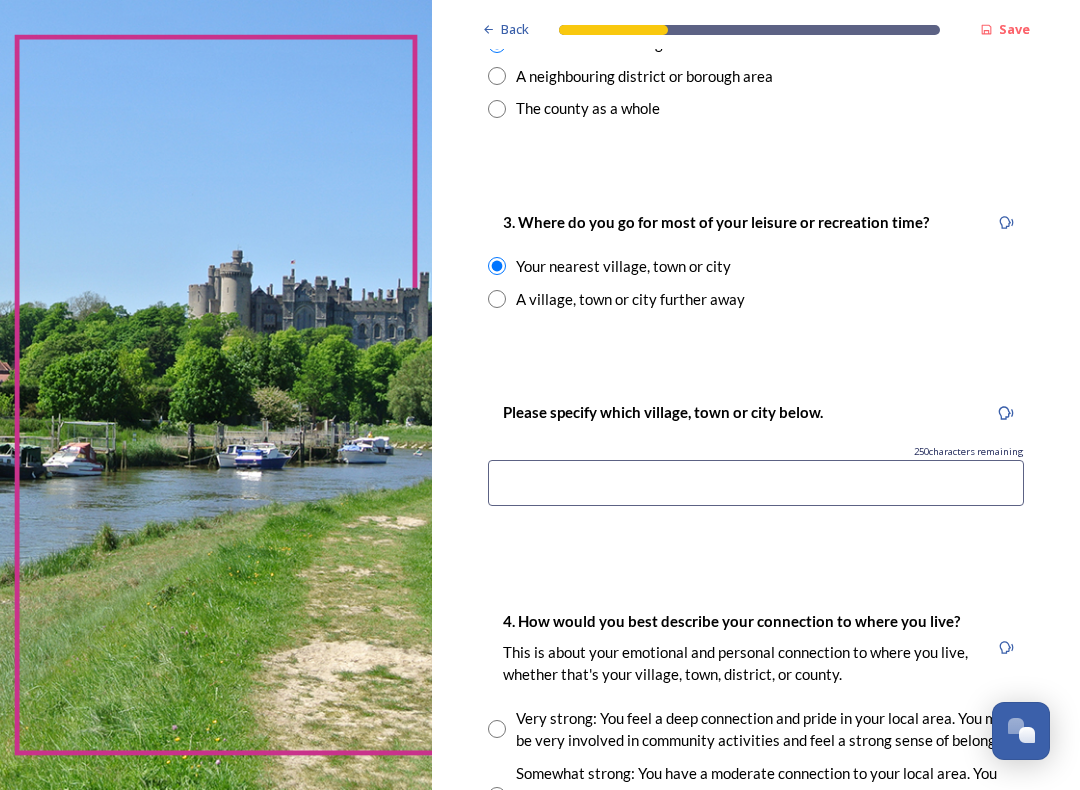 click at bounding box center (756, 483) 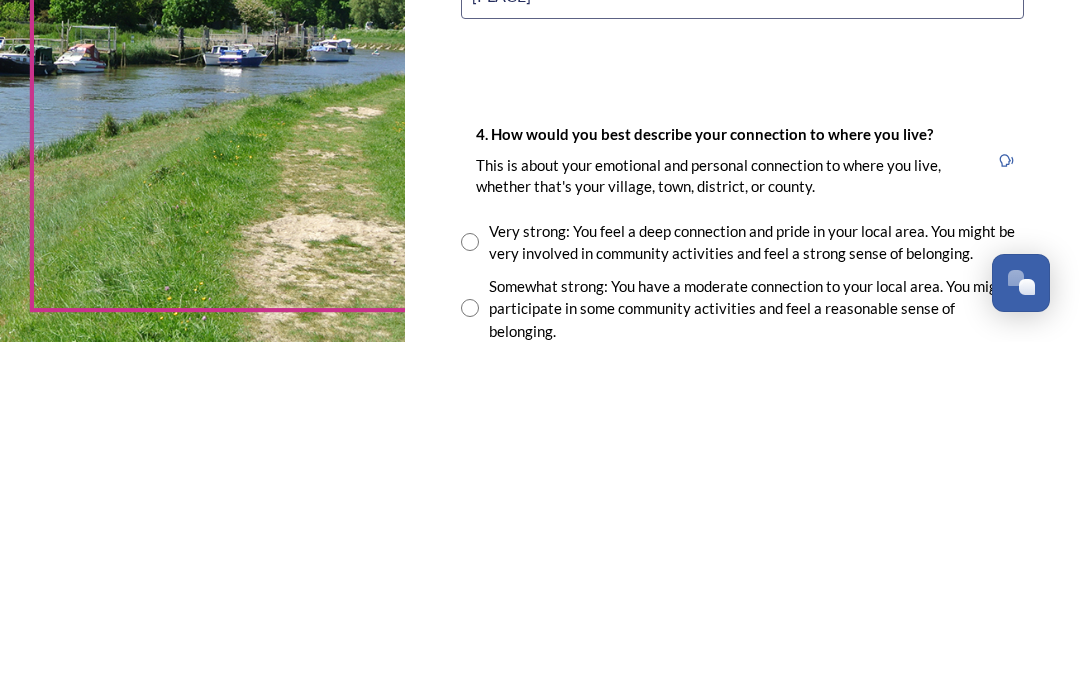 scroll, scrollTop: 1185, scrollLeft: 0, axis: vertical 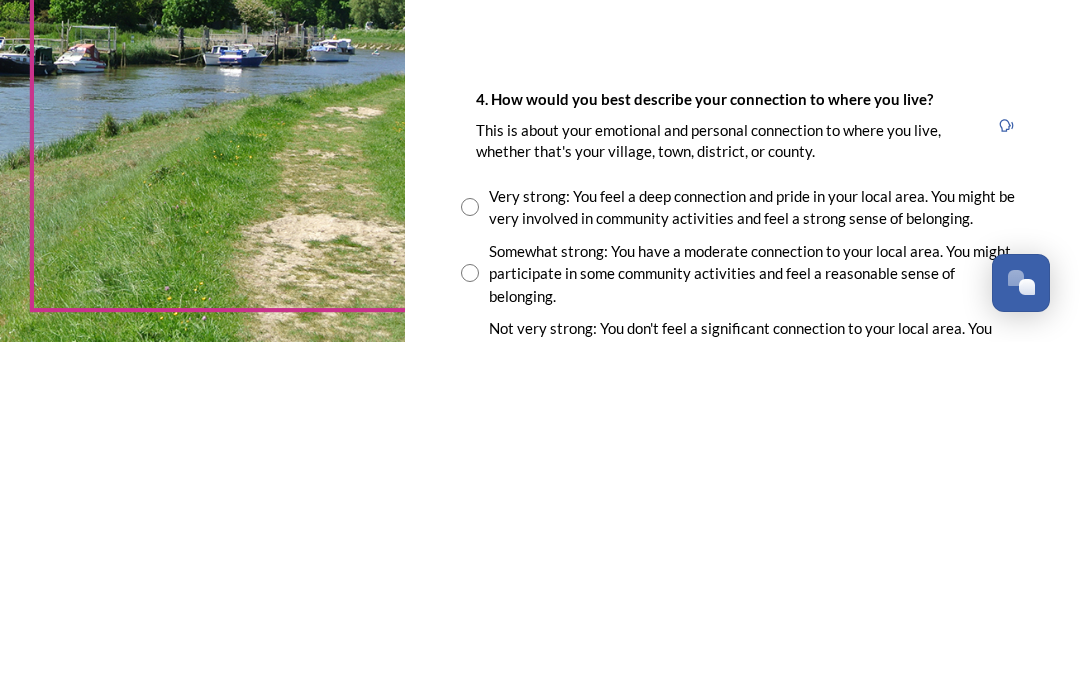 type on "[PLACE]" 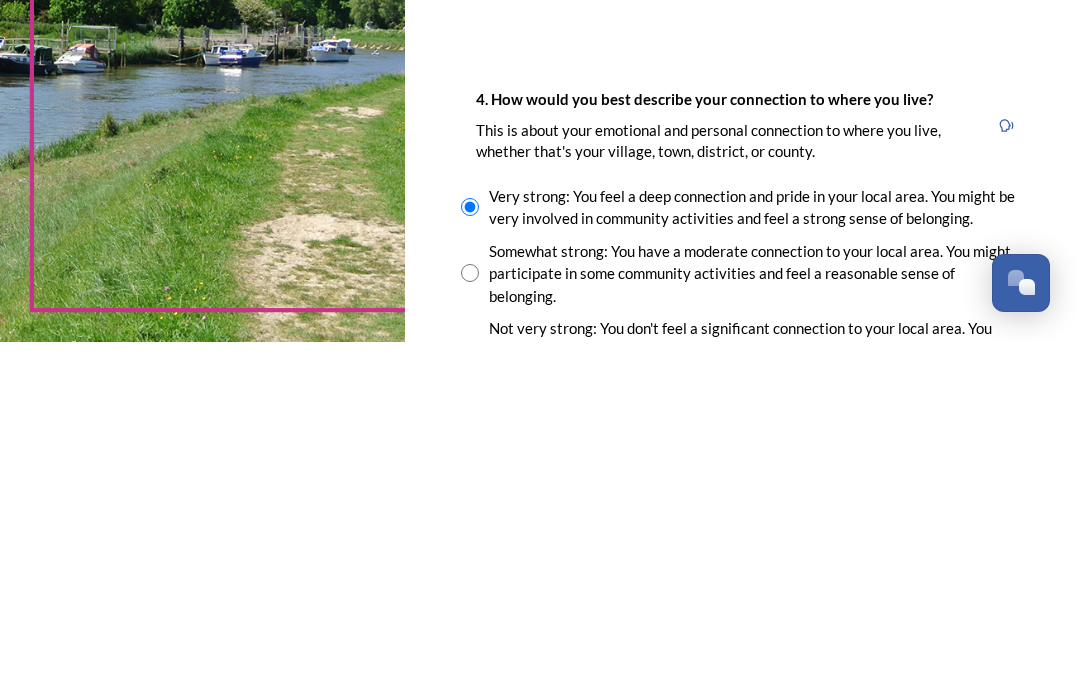 scroll, scrollTop: 87, scrollLeft: 0, axis: vertical 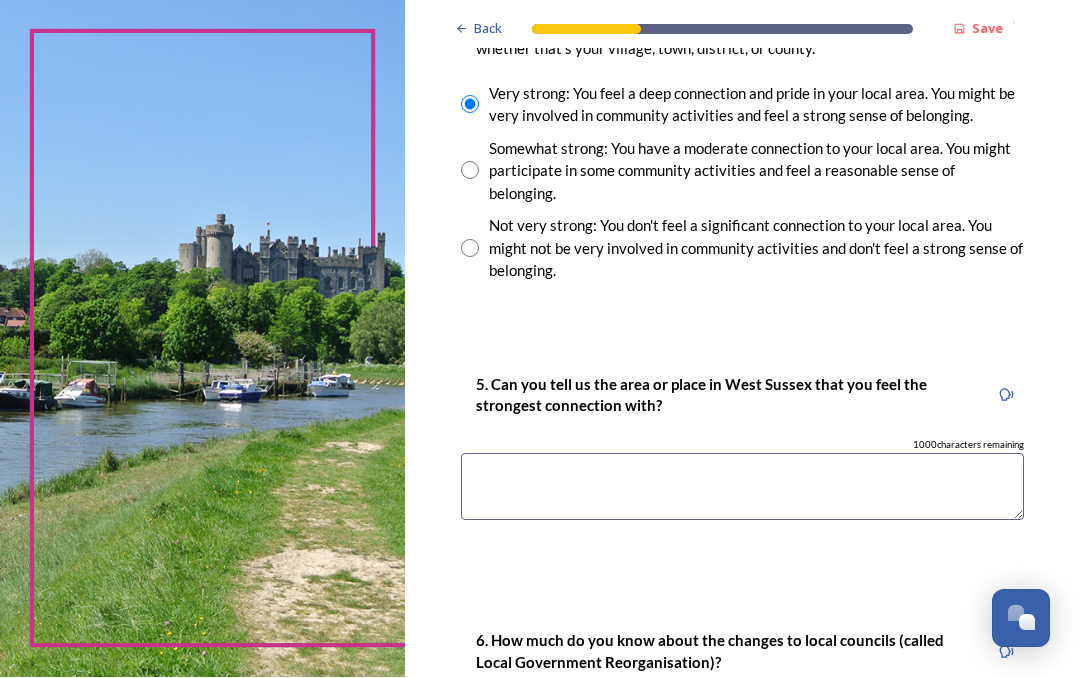 click at bounding box center [742, 487] 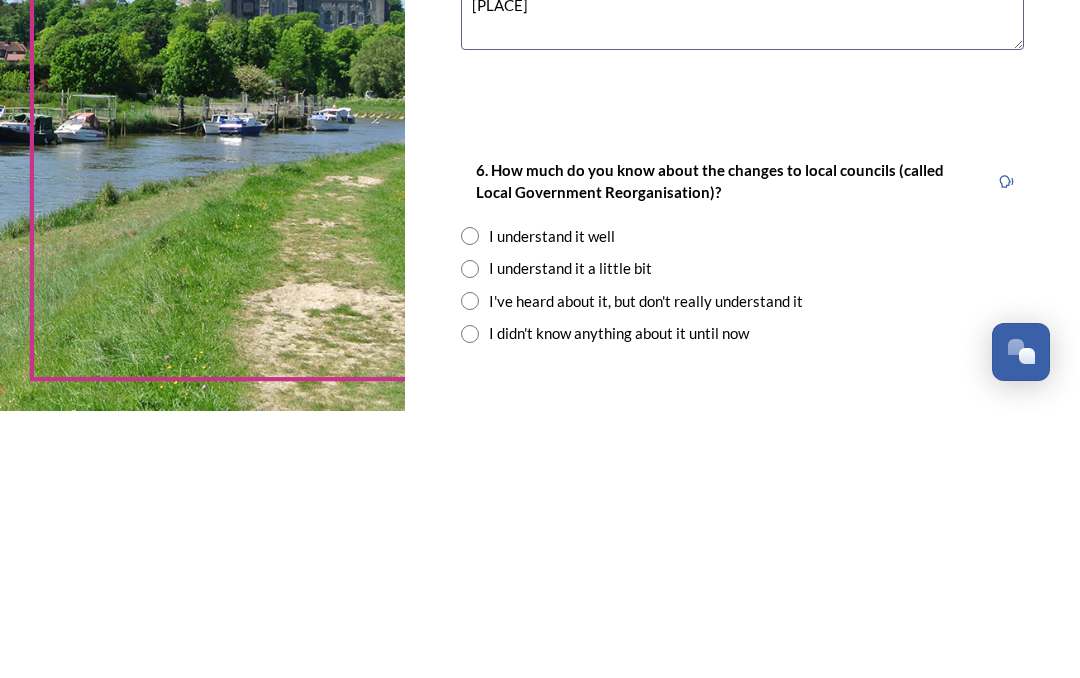 scroll, scrollTop: 1827, scrollLeft: 0, axis: vertical 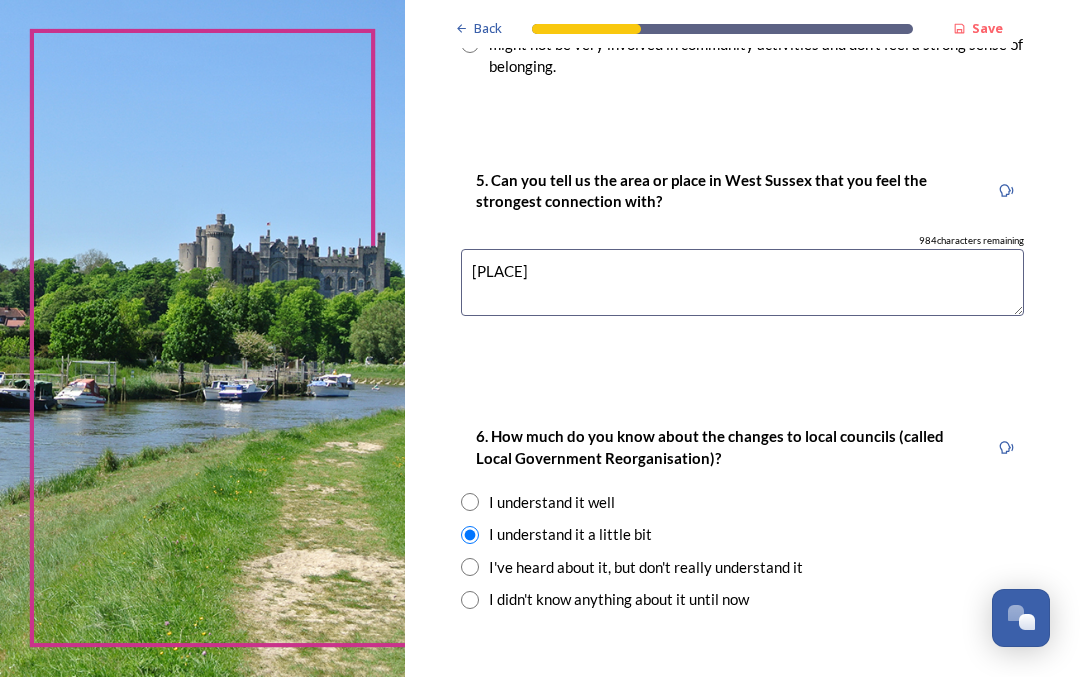 click on "Continue" at bounding box center [729, 706] 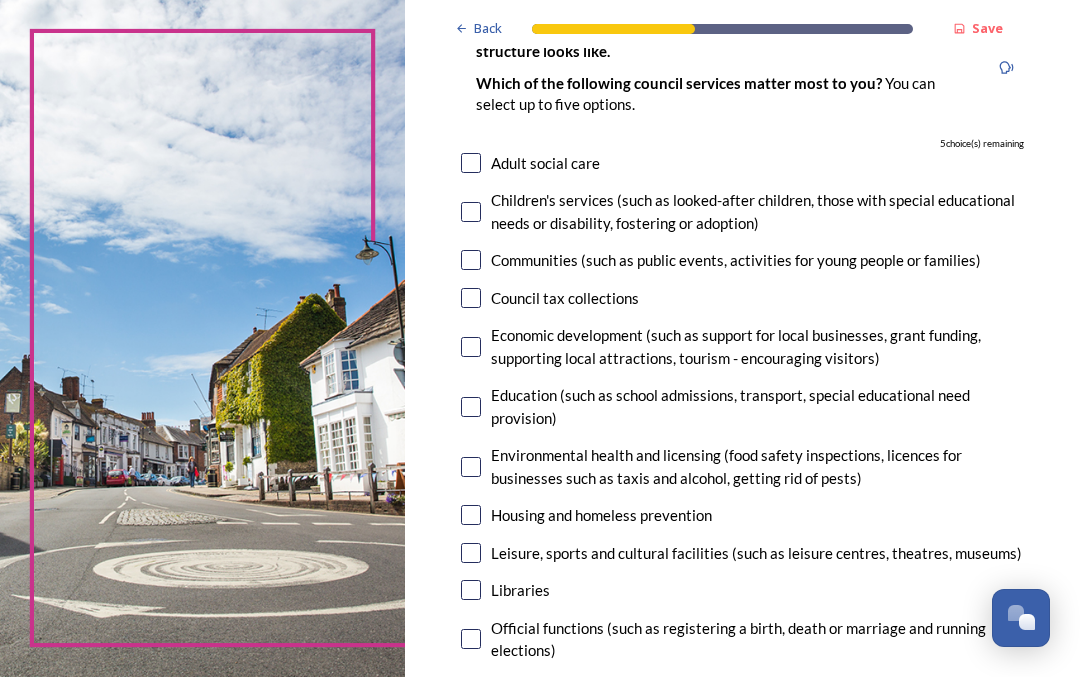 scroll, scrollTop: 177, scrollLeft: 0, axis: vertical 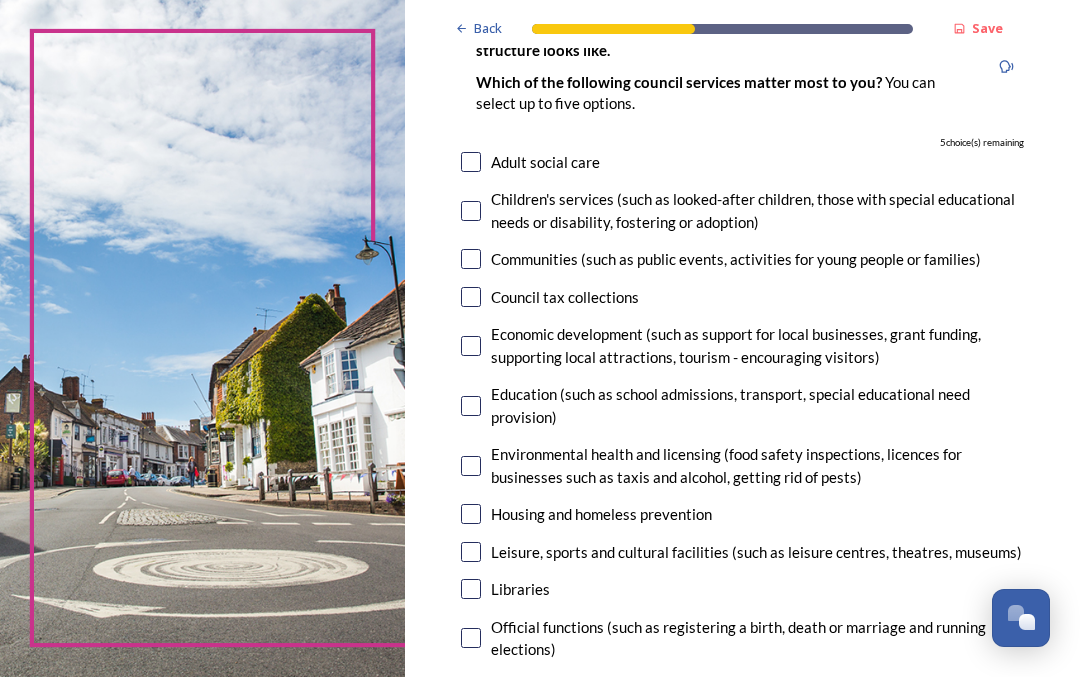 click at bounding box center [471, 407] 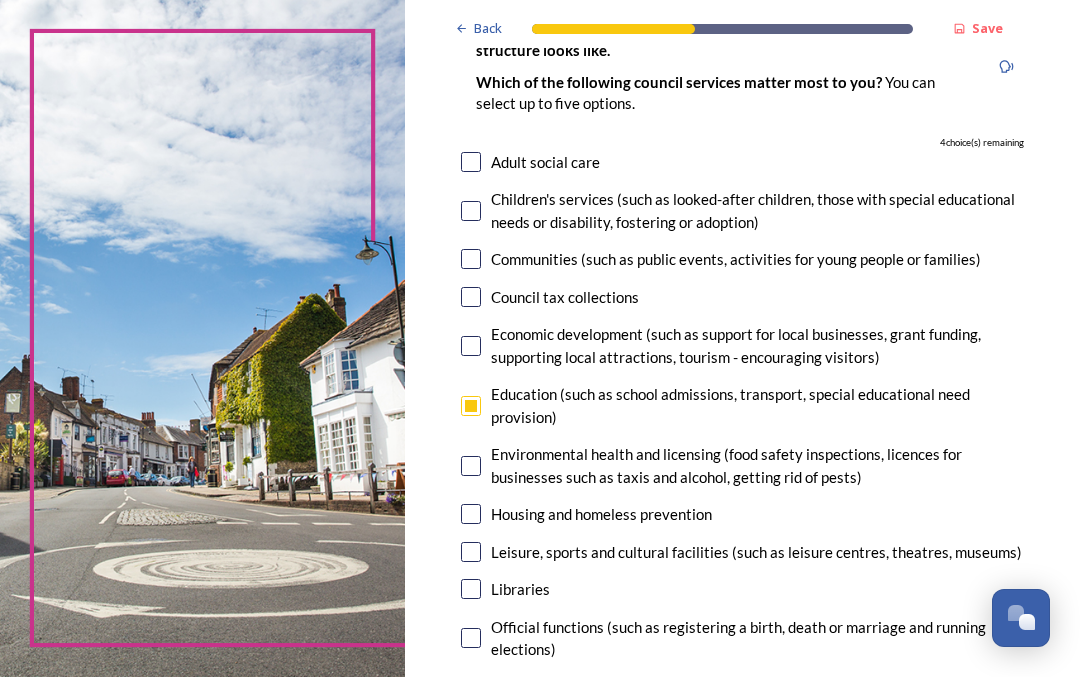 click at bounding box center (471, 590) 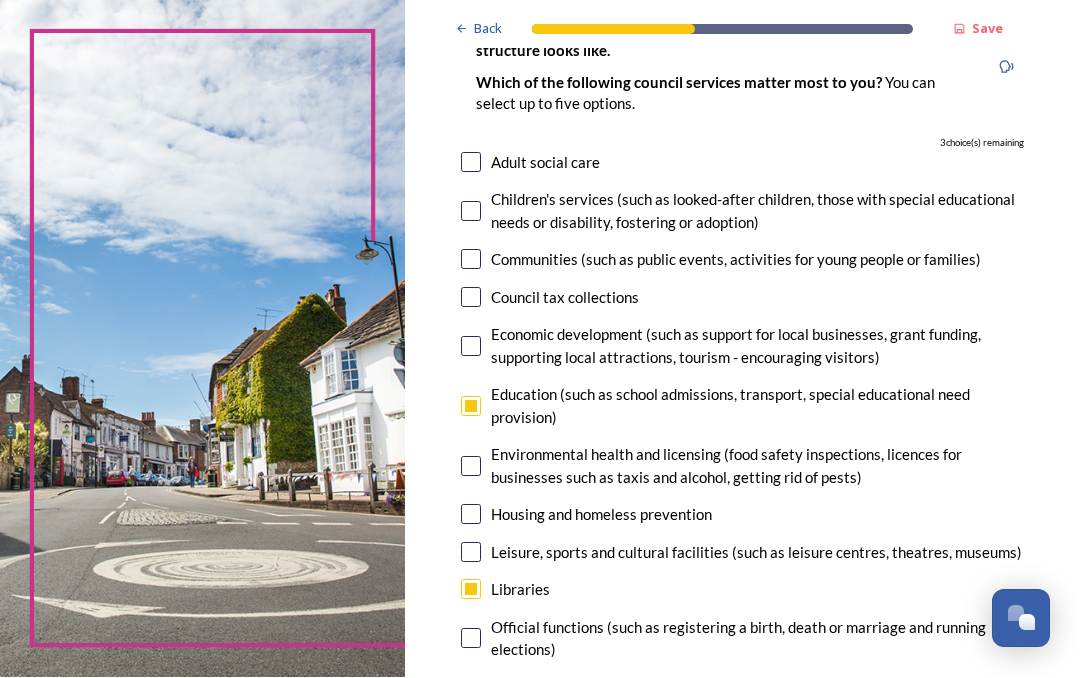 click at bounding box center [471, 515] 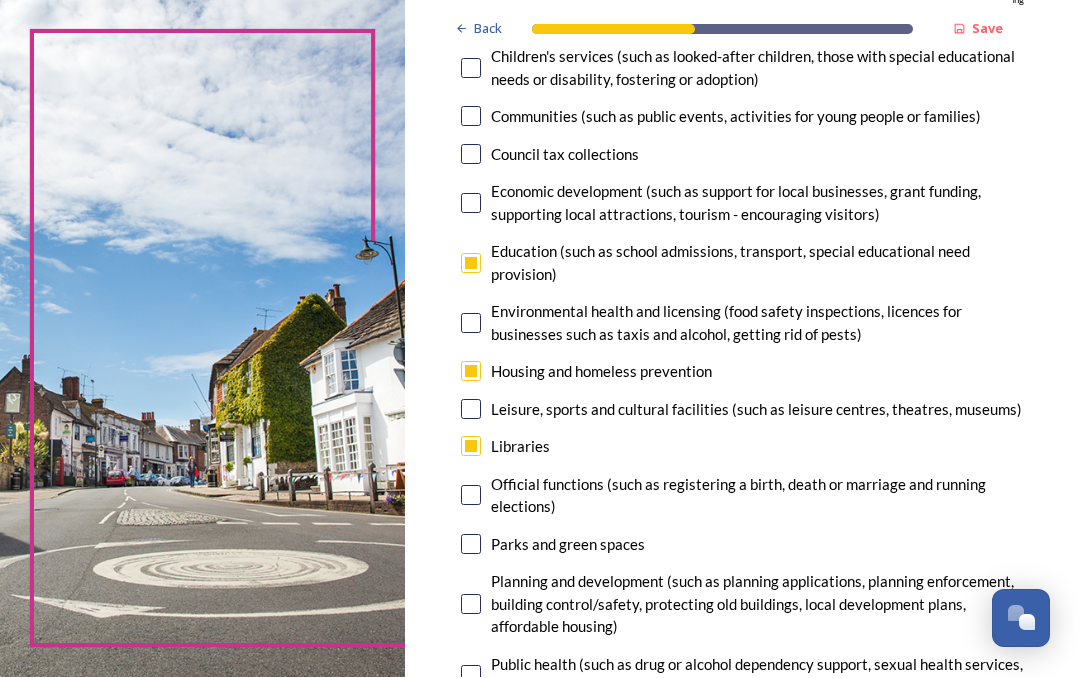 scroll, scrollTop: 320, scrollLeft: 0, axis: vertical 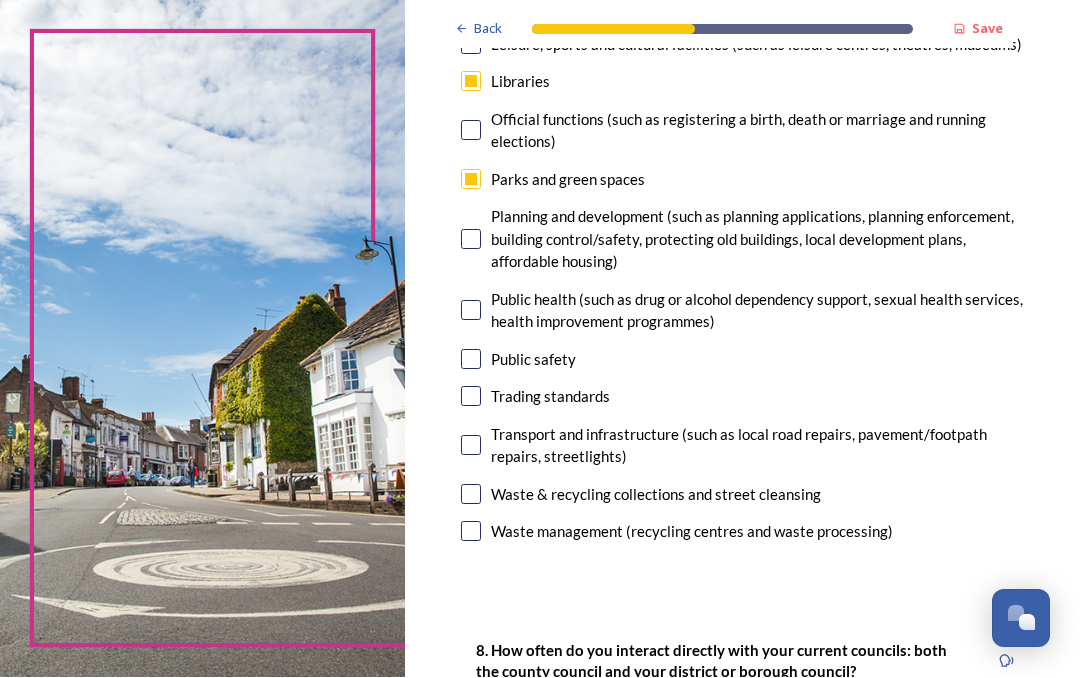 click at bounding box center [471, 360] 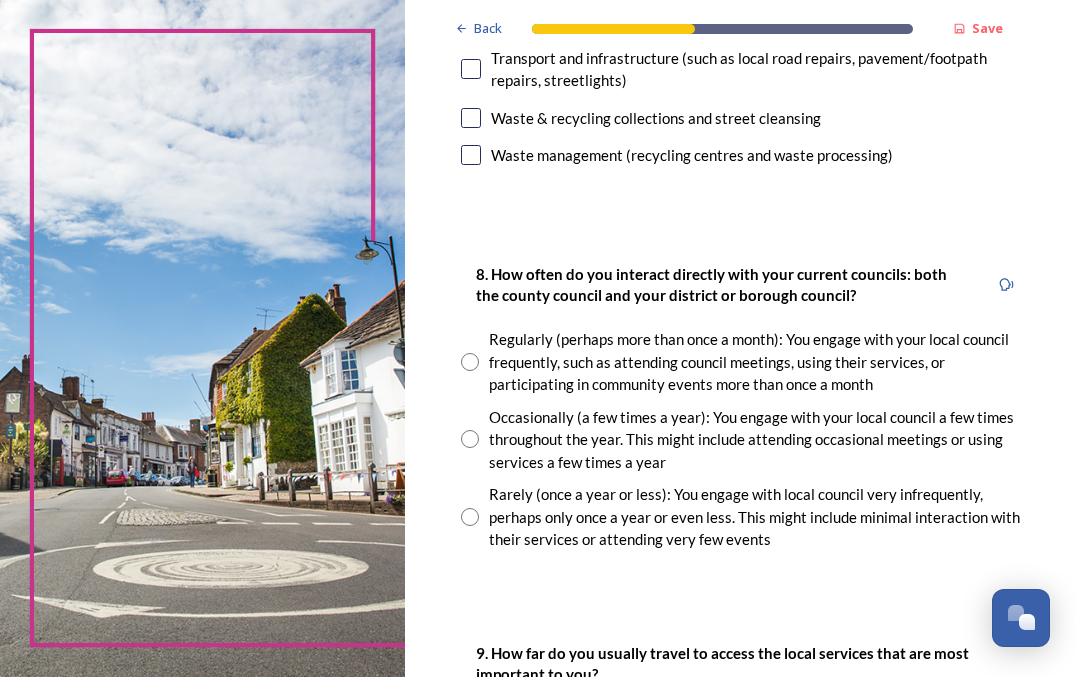scroll, scrollTop: 1063, scrollLeft: 0, axis: vertical 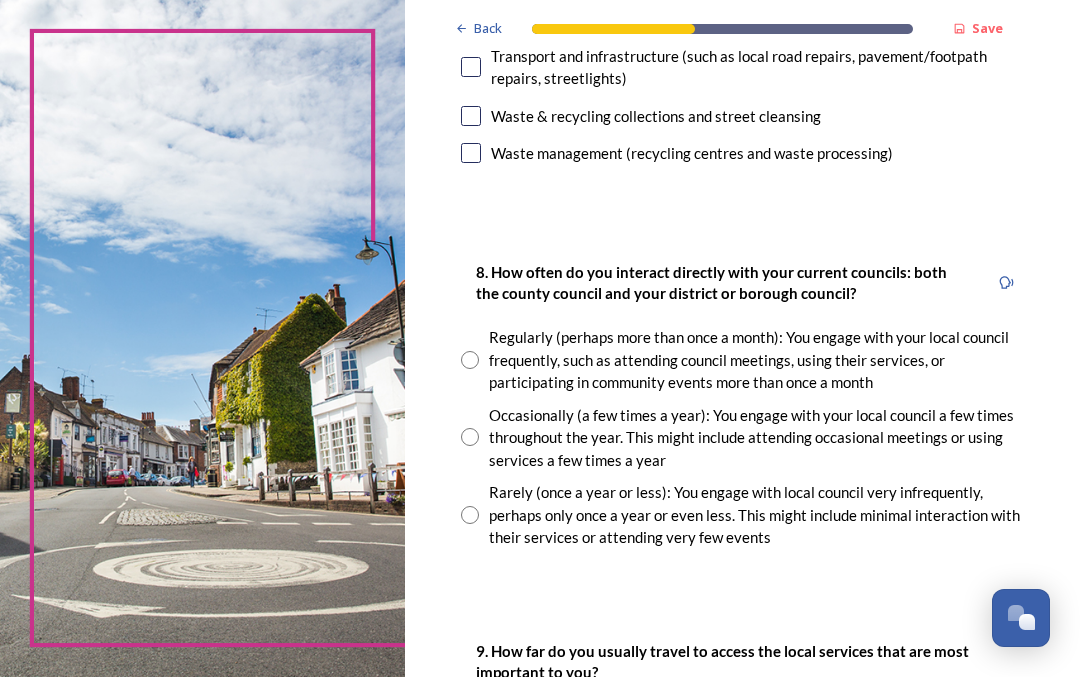 click at bounding box center (470, 361) 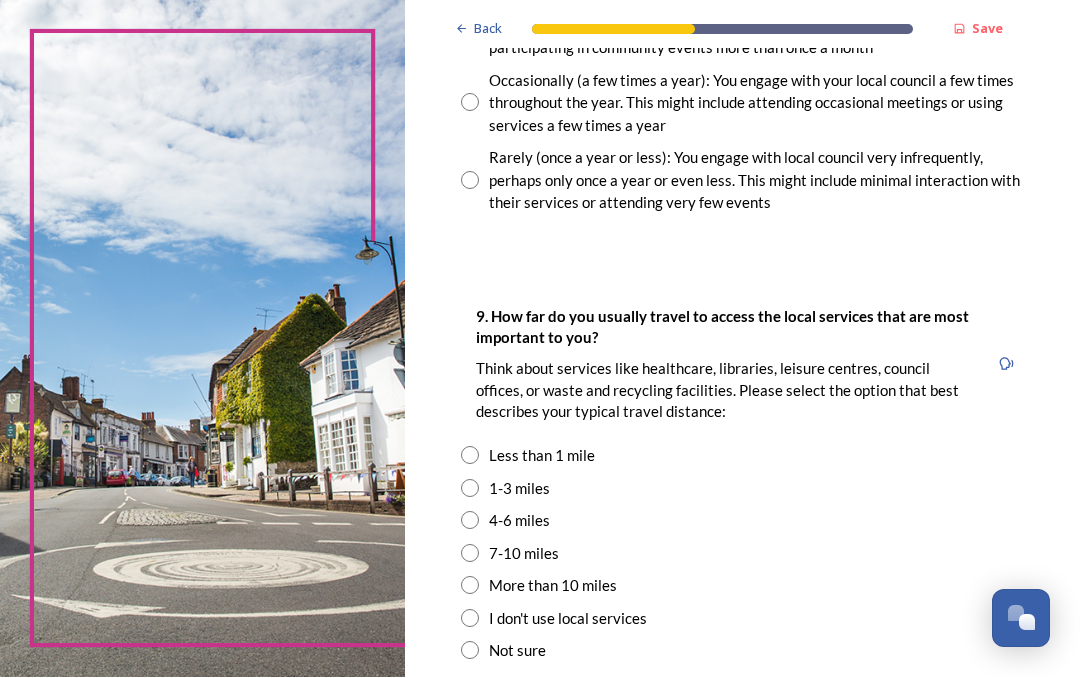 scroll, scrollTop: 1399, scrollLeft: 0, axis: vertical 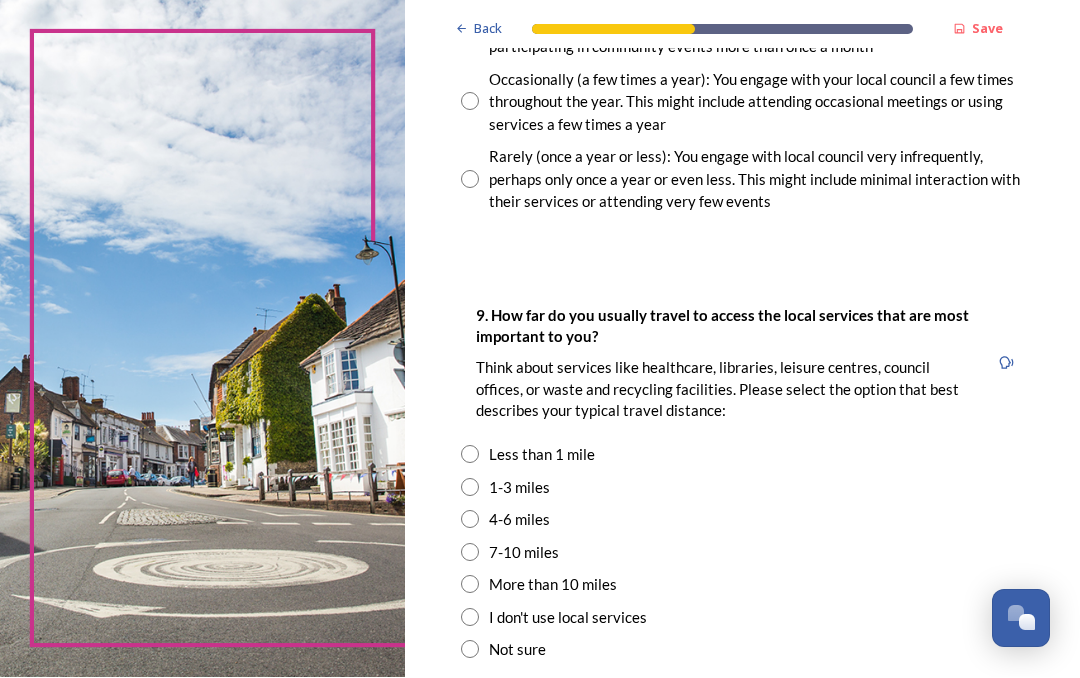 click at bounding box center [470, 488] 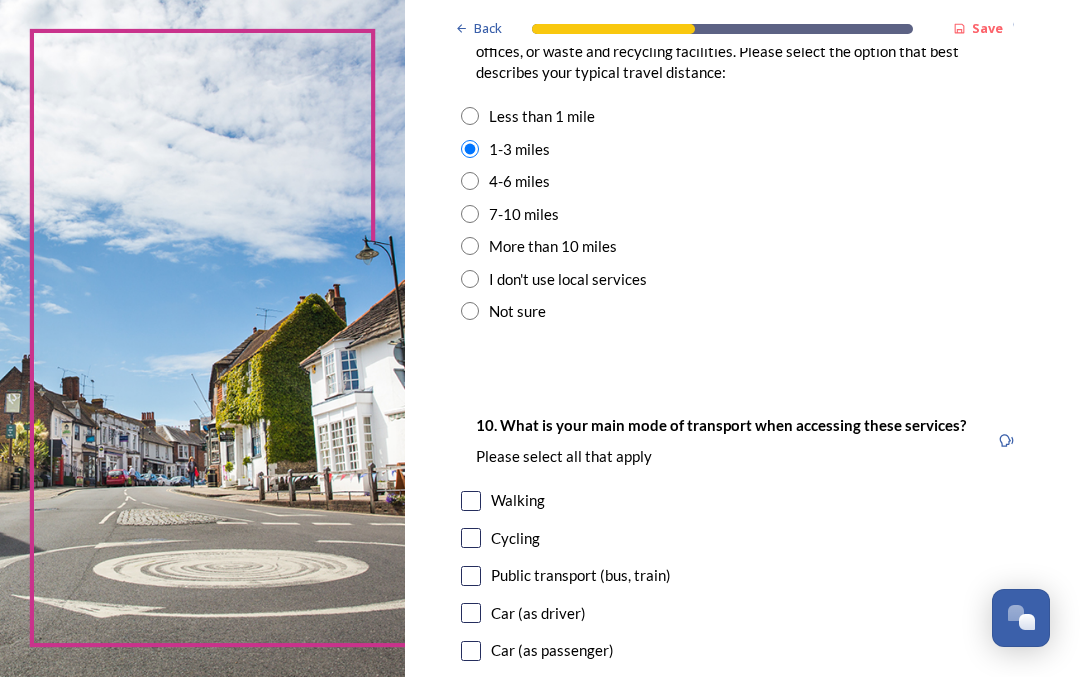scroll, scrollTop: 1739, scrollLeft: 0, axis: vertical 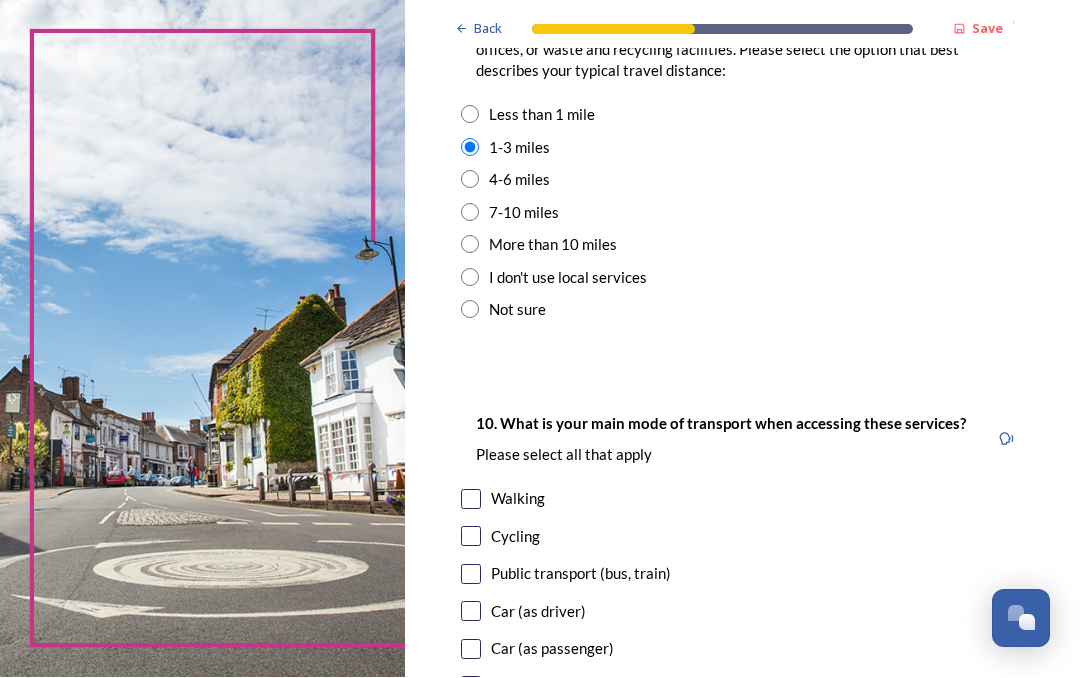 click at bounding box center (471, 612) 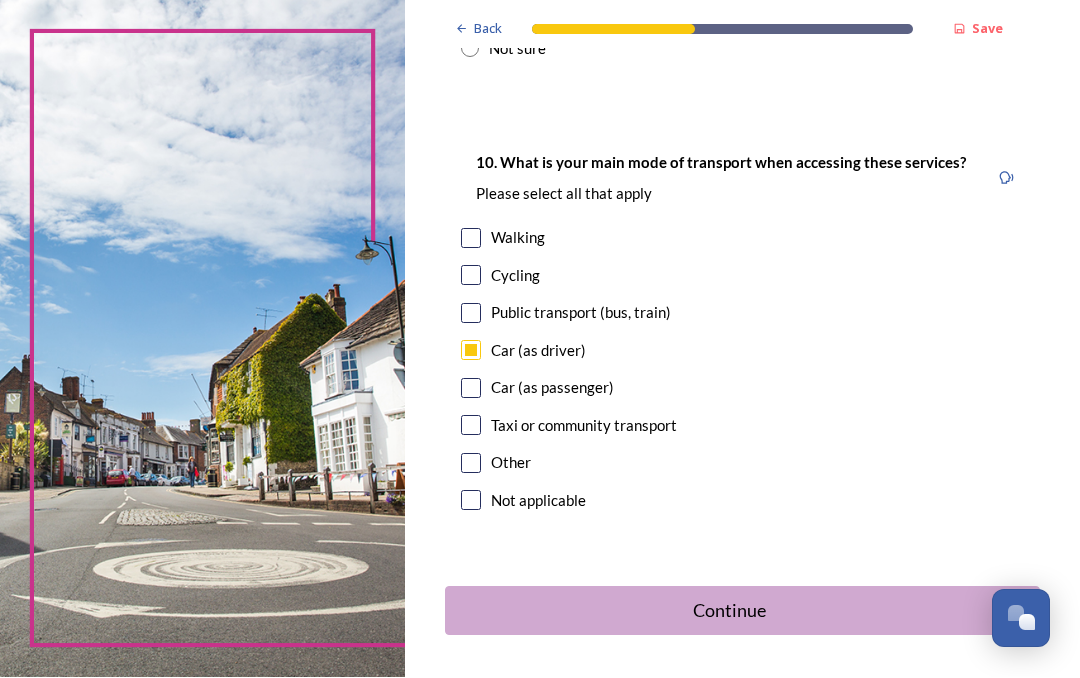 scroll, scrollTop: 1999, scrollLeft: 0, axis: vertical 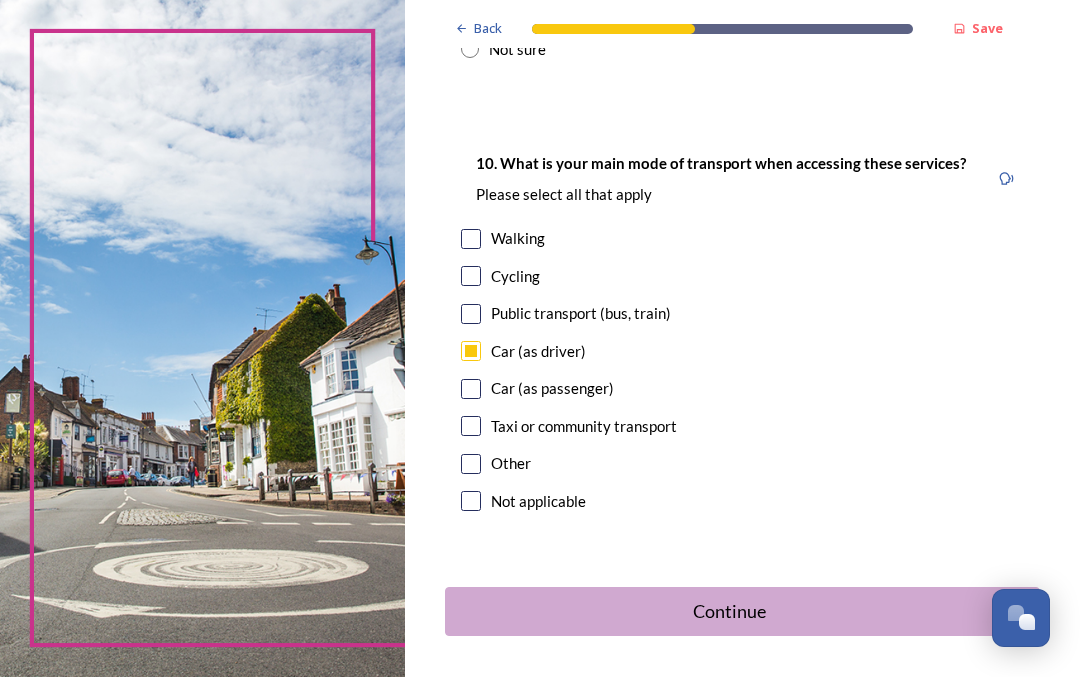 click on "Continue" at bounding box center [729, 612] 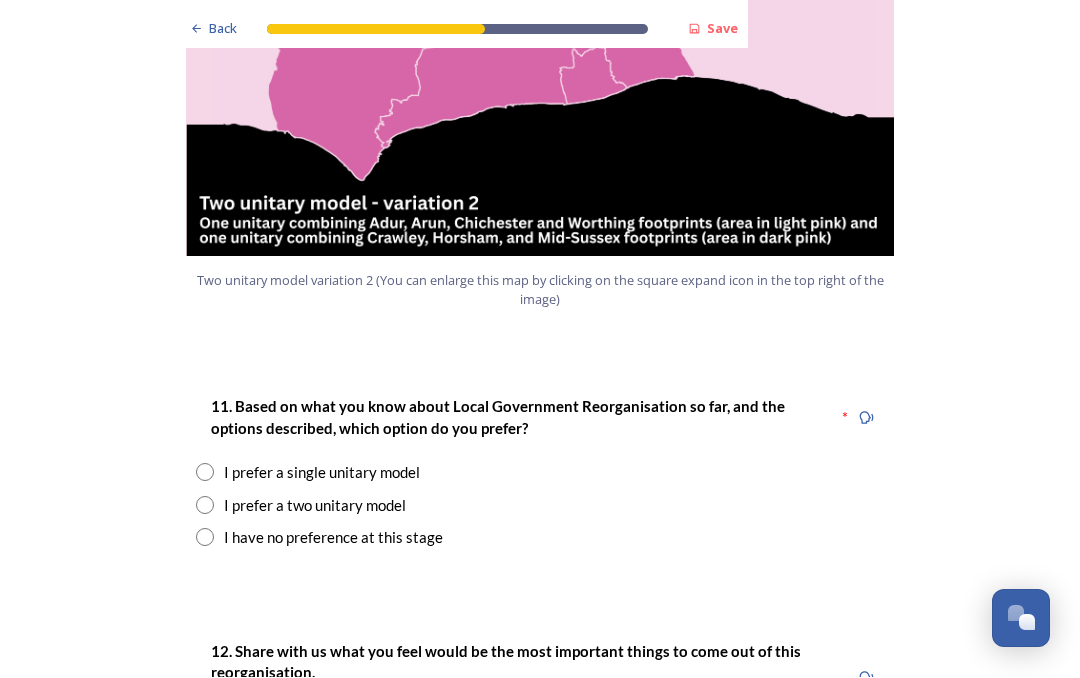 scroll, scrollTop: 2343, scrollLeft: 0, axis: vertical 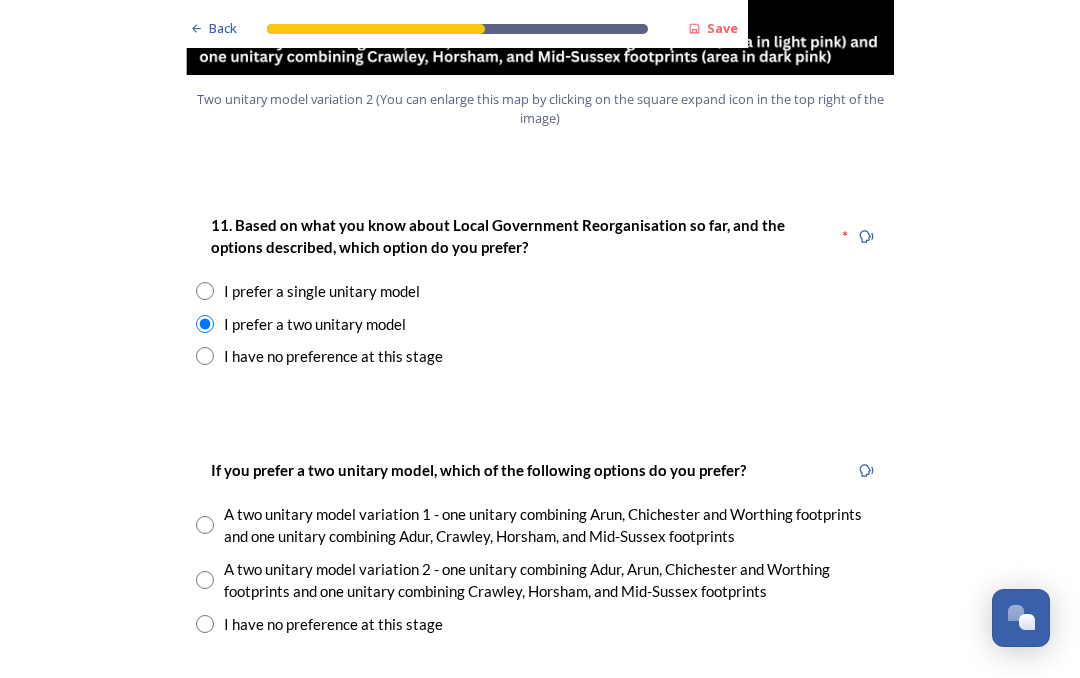 click on "A two unitary model variation 2 - one unitary combining Adur, Arun, Chichester and Worthing footprints and one unitary combining Crawley, Horsham, and Mid-Sussex footprints" at bounding box center [540, 581] 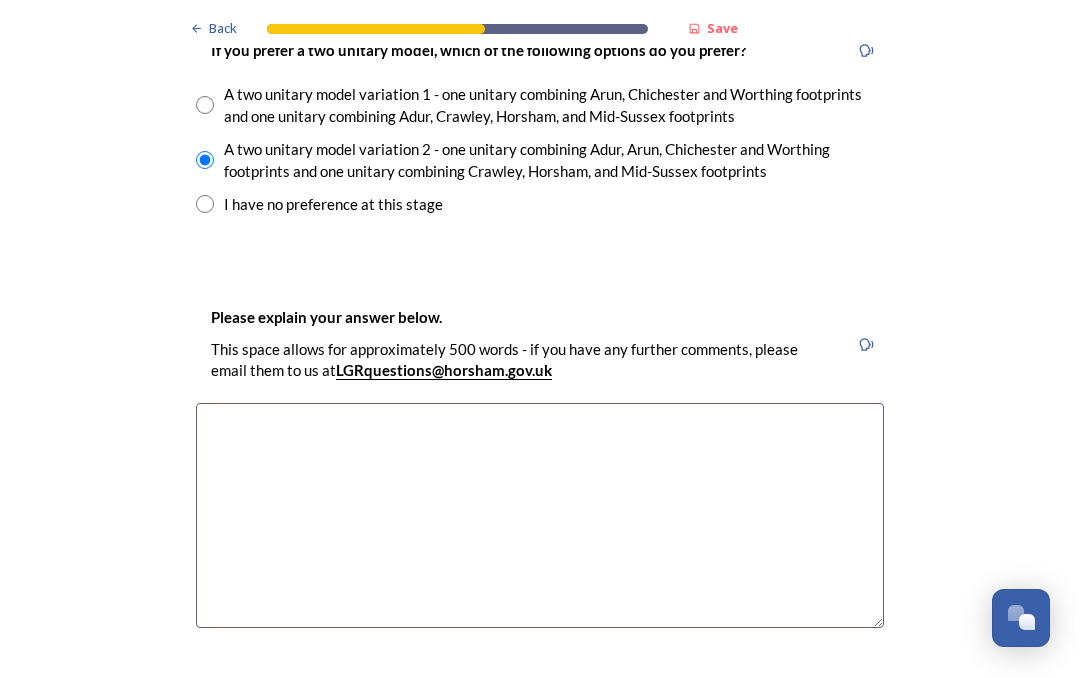 scroll, scrollTop: 2945, scrollLeft: 0, axis: vertical 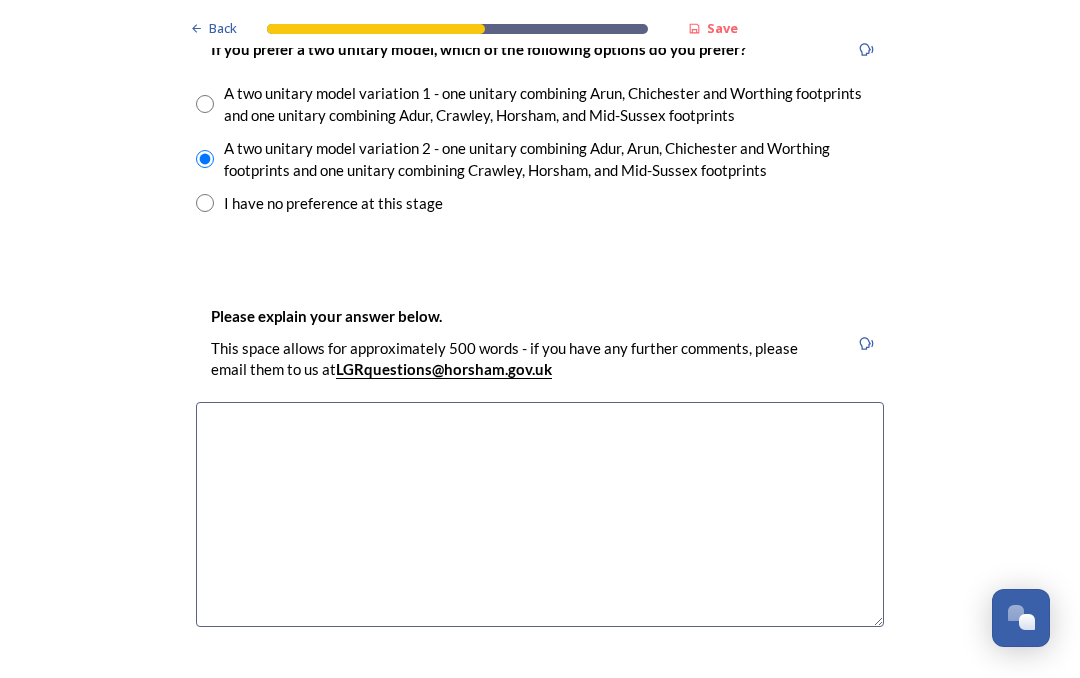 click at bounding box center (540, 515) 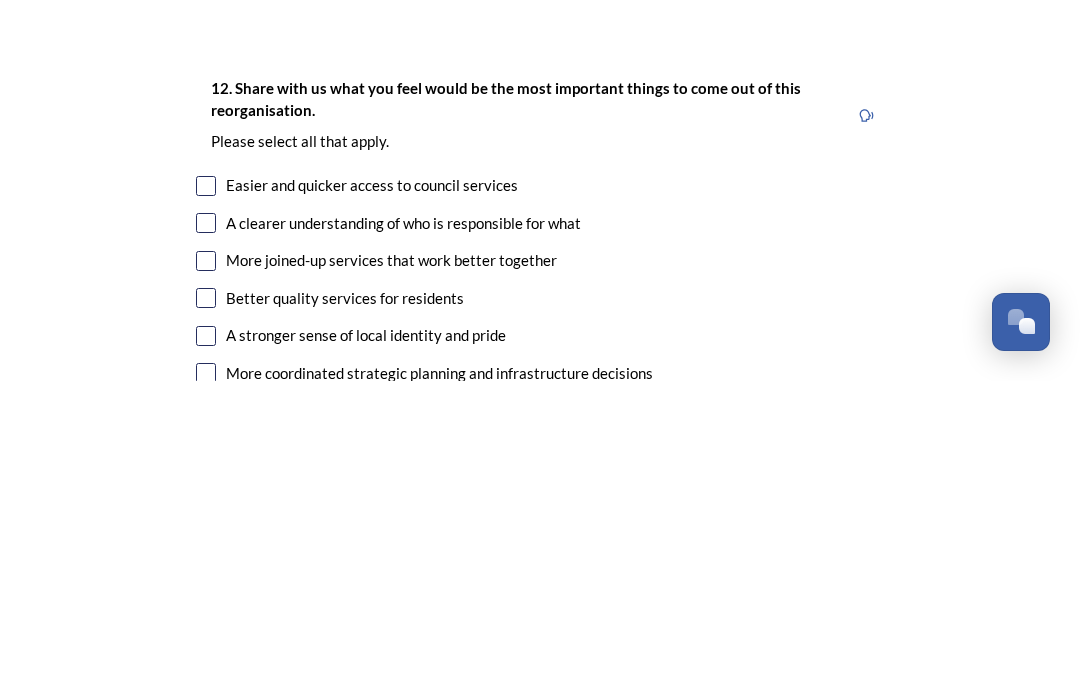 scroll, scrollTop: 3306, scrollLeft: 0, axis: vertical 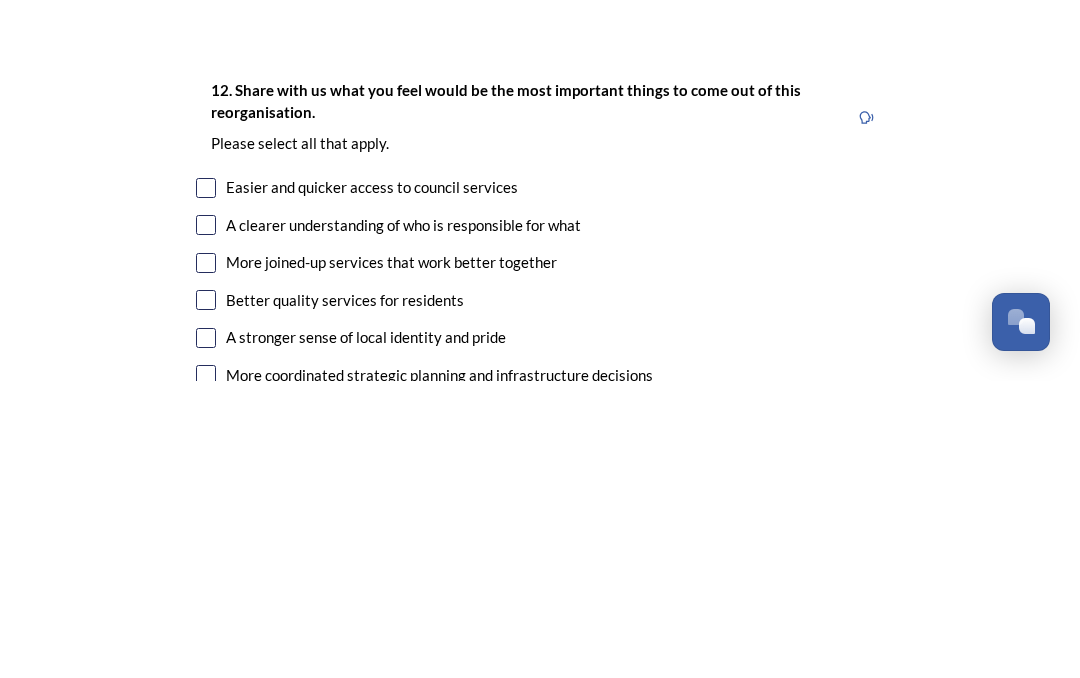 type on "I feel the coast councils are best working together." 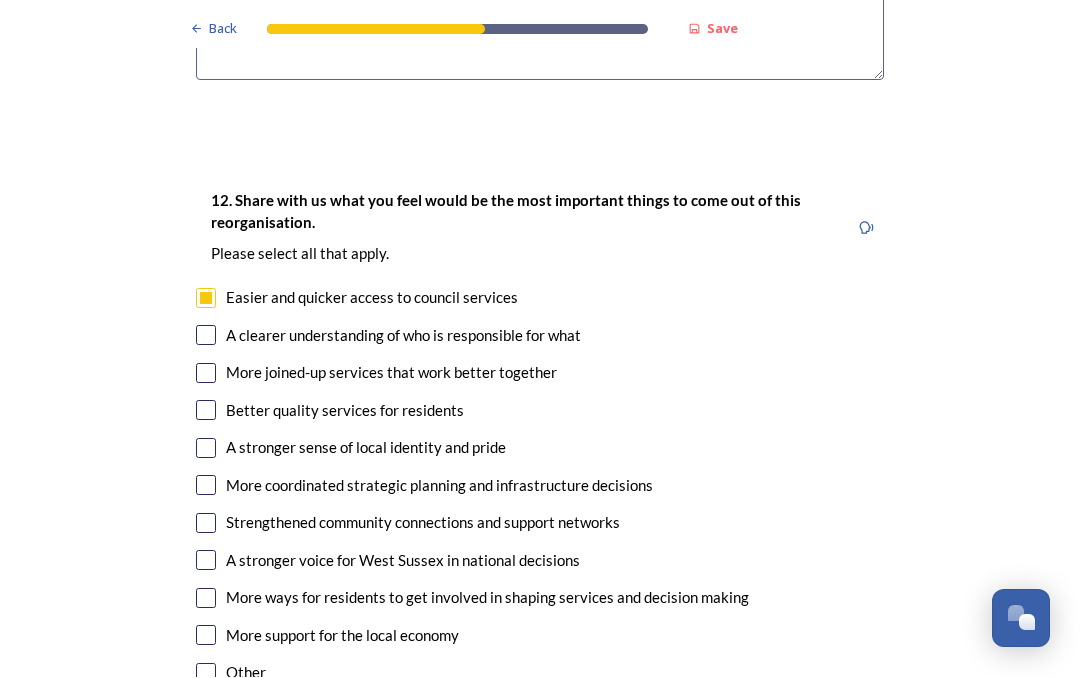 scroll, scrollTop: 3492, scrollLeft: 0, axis: vertical 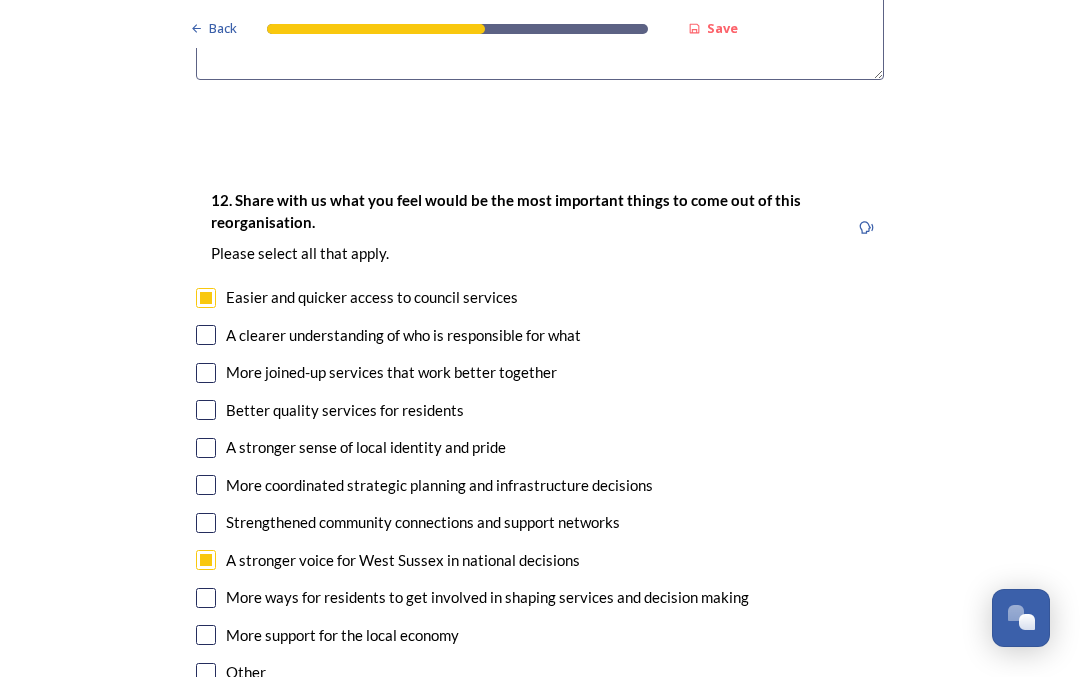 click at bounding box center (206, 374) 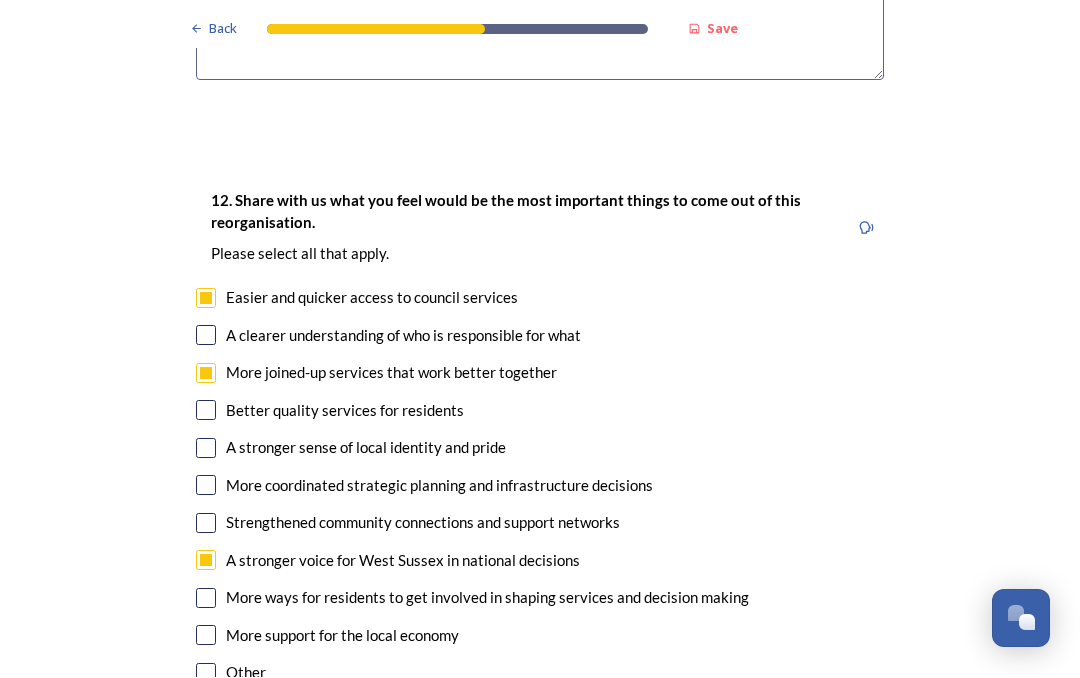 click at bounding box center [206, 449] 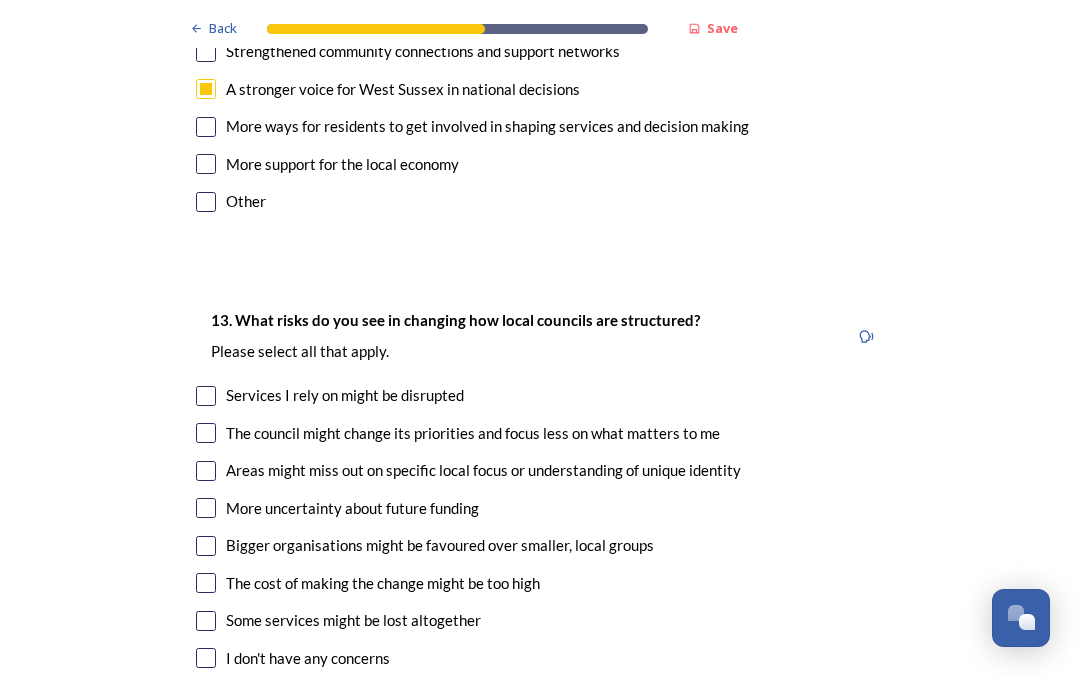 scroll, scrollTop: 3963, scrollLeft: 0, axis: vertical 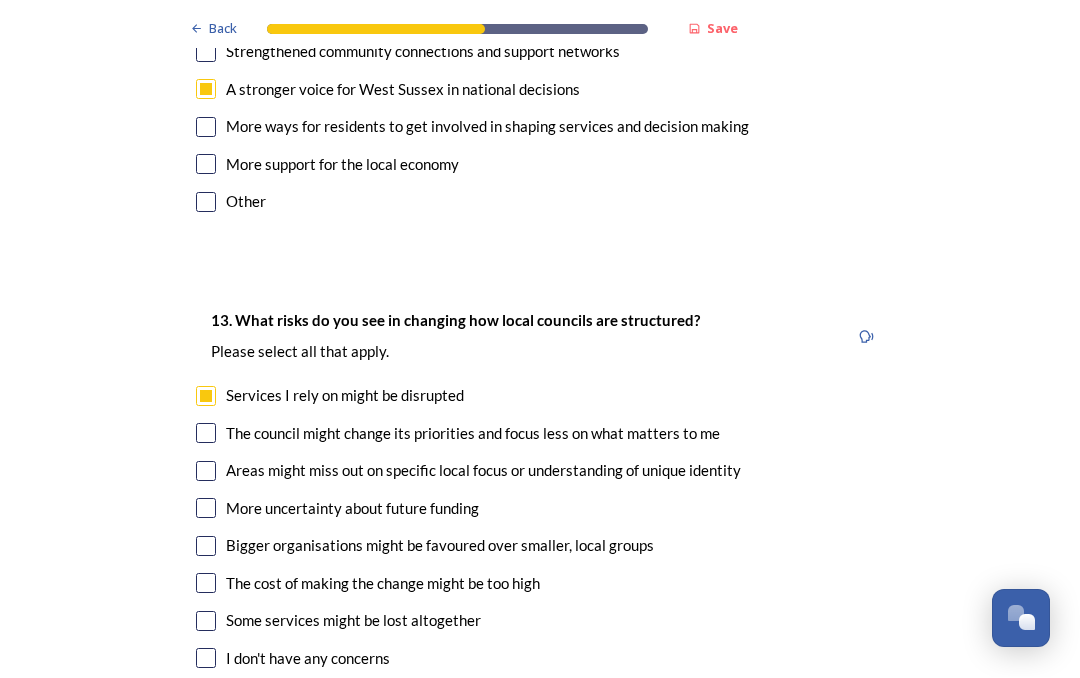 click at bounding box center (206, 584) 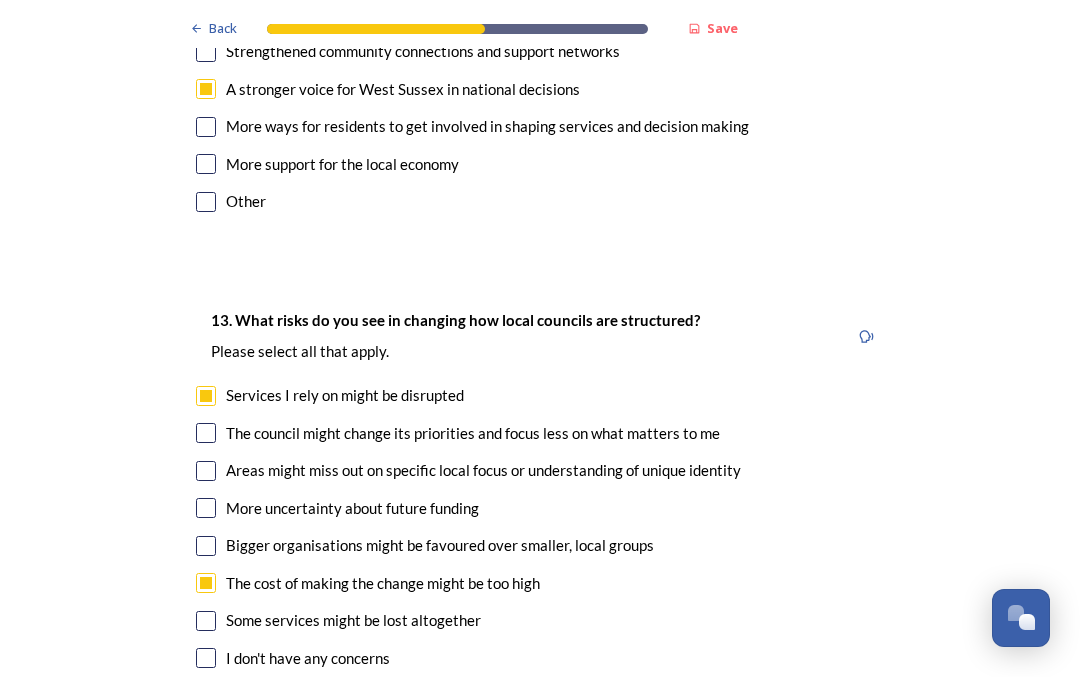 click at bounding box center (206, 622) 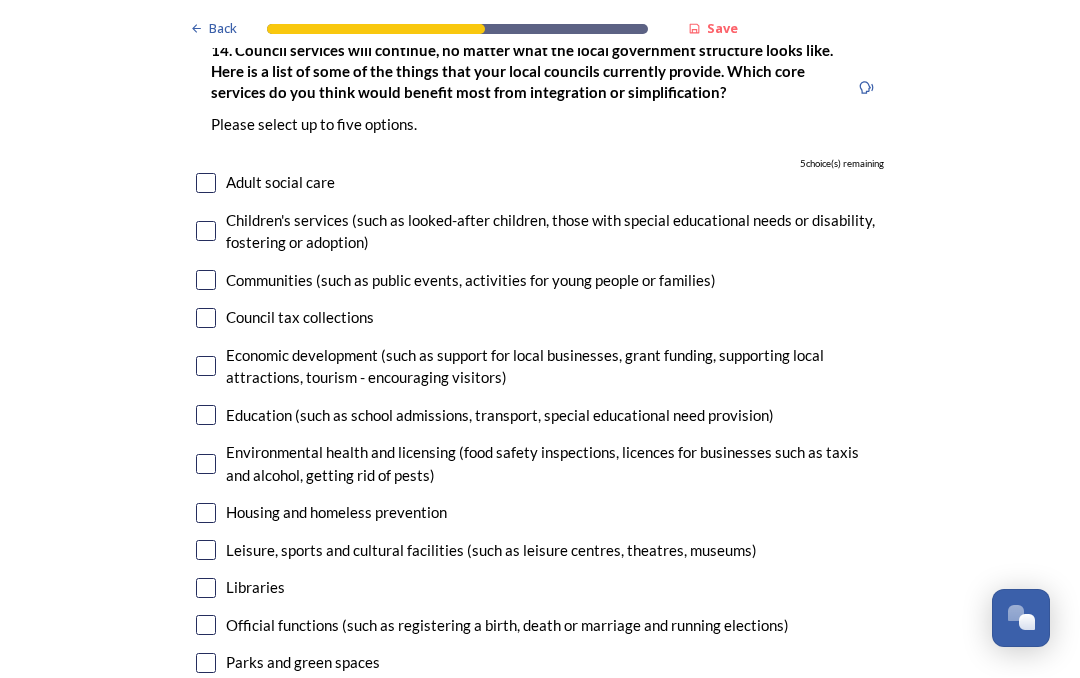 scroll, scrollTop: 4728, scrollLeft: 0, axis: vertical 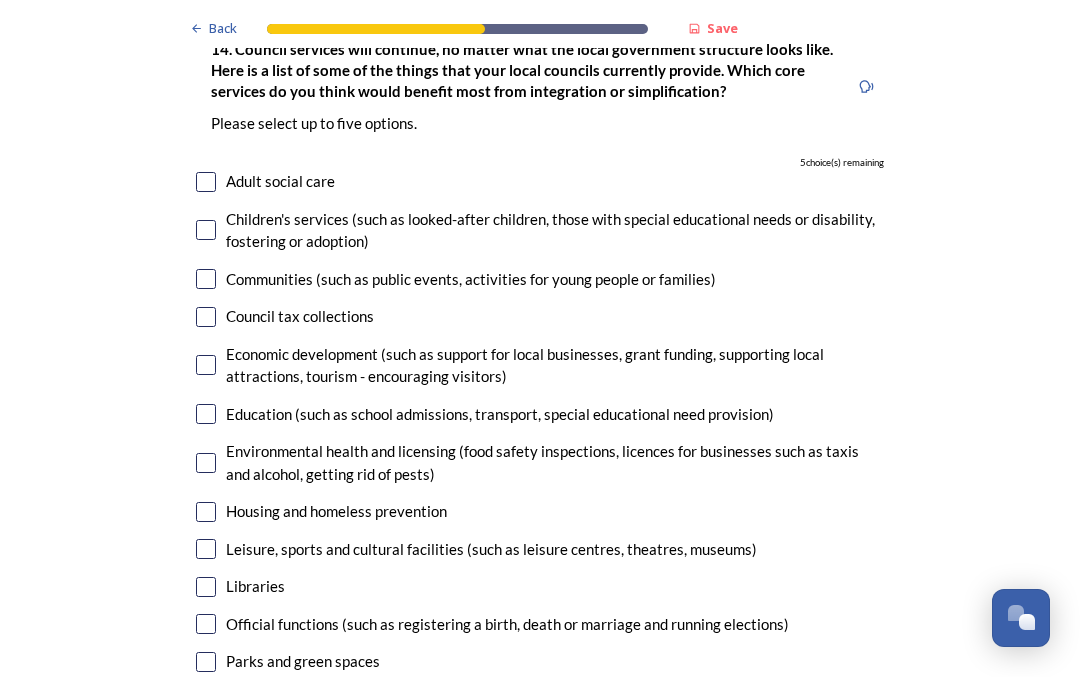 click at bounding box center [206, 415] 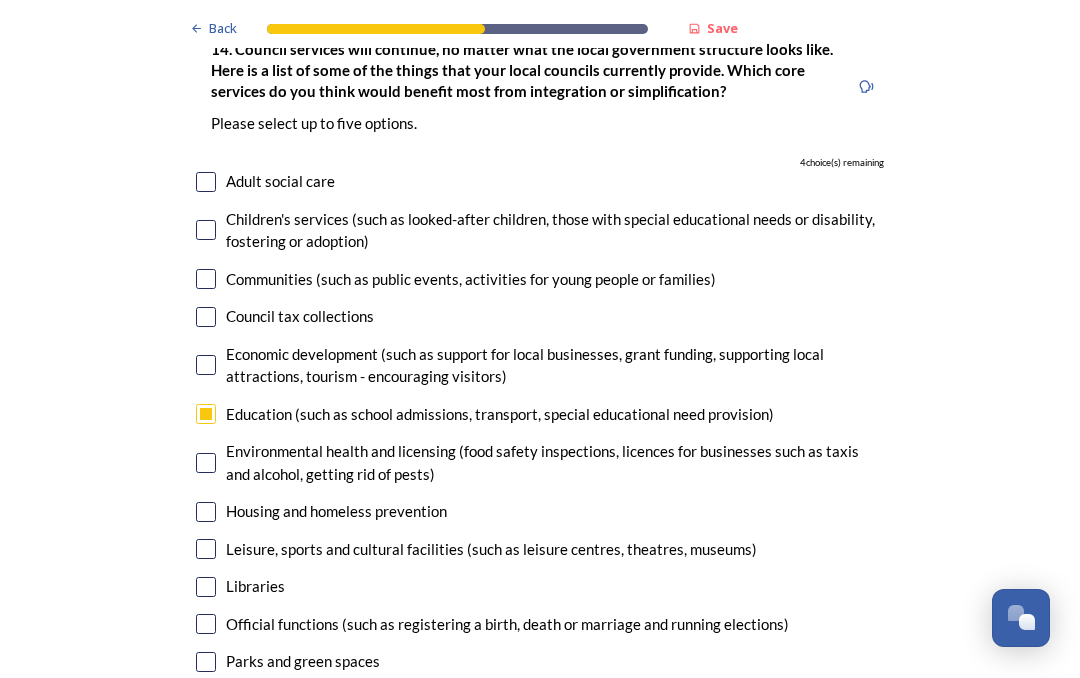 click at bounding box center (206, 588) 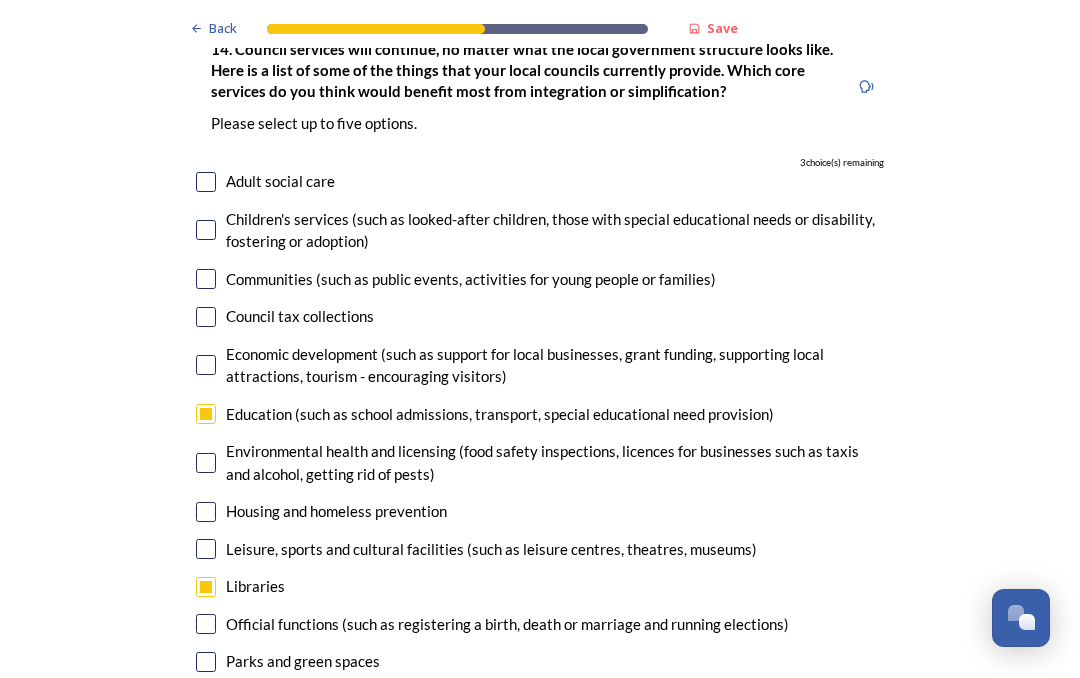 click at bounding box center [206, 663] 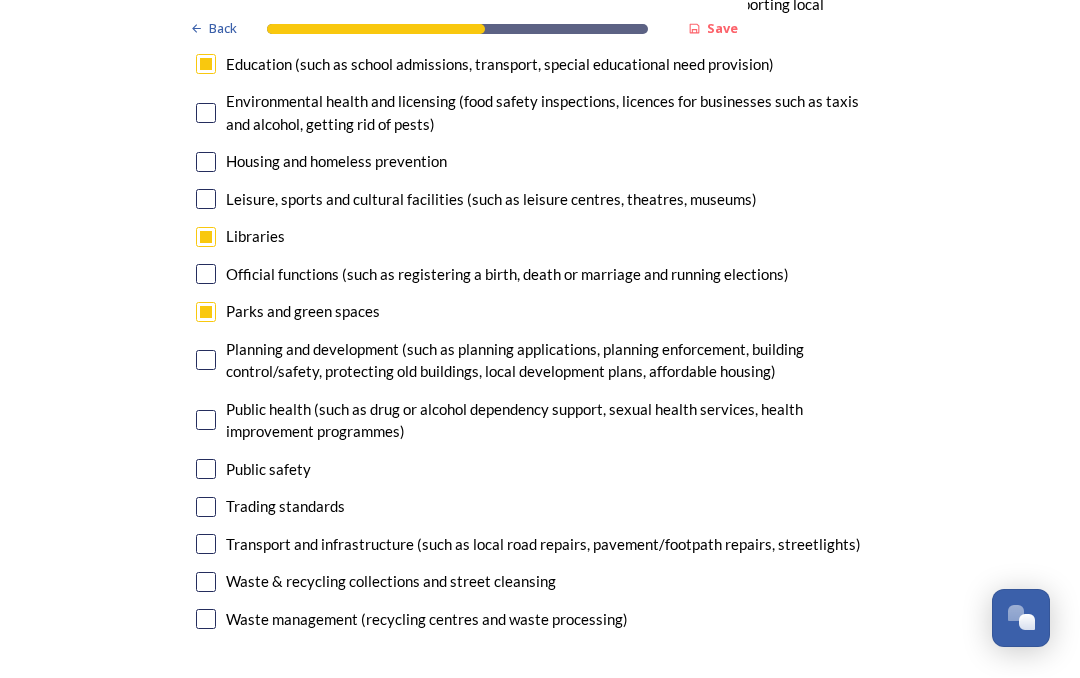 scroll, scrollTop: 5079, scrollLeft: 0, axis: vertical 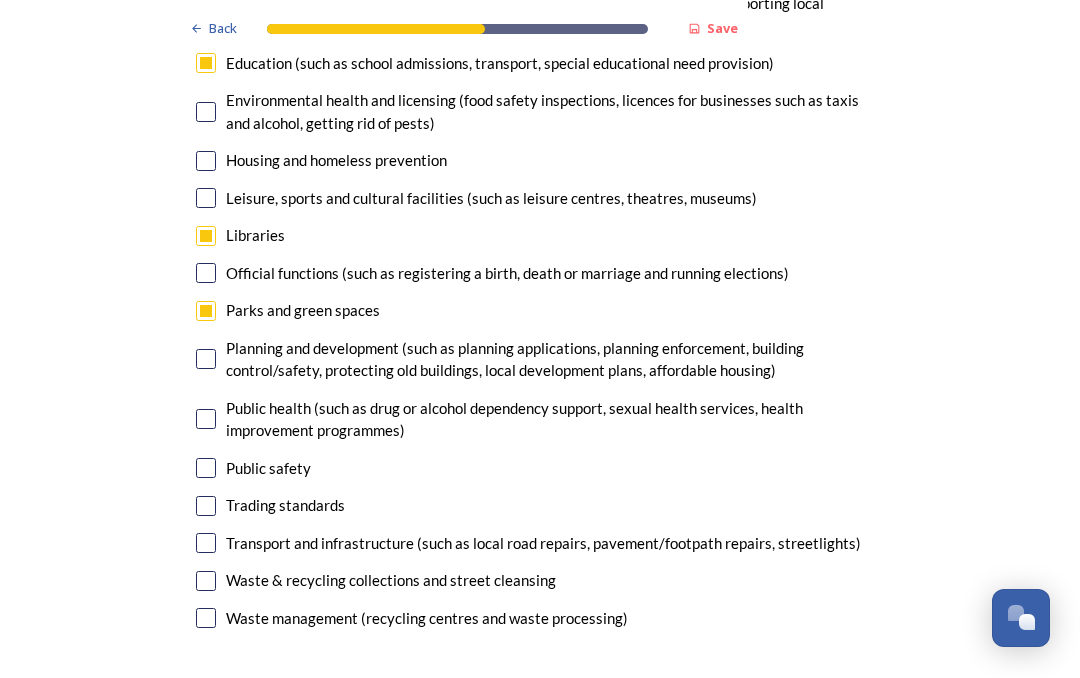 click at bounding box center (206, 469) 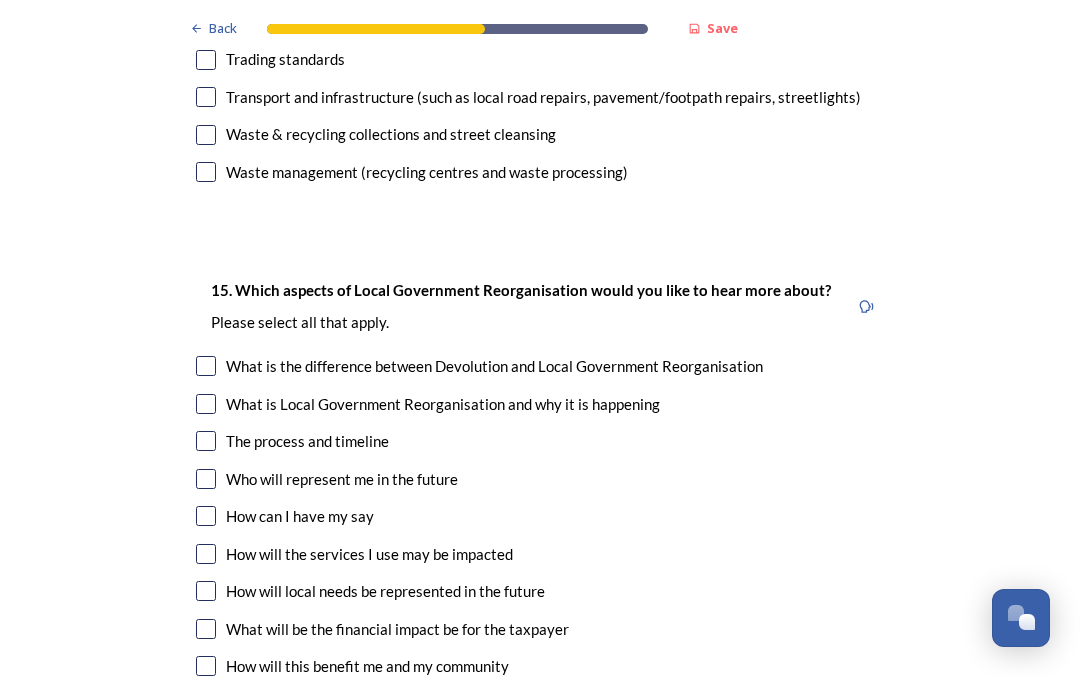 scroll, scrollTop: 5531, scrollLeft: 0, axis: vertical 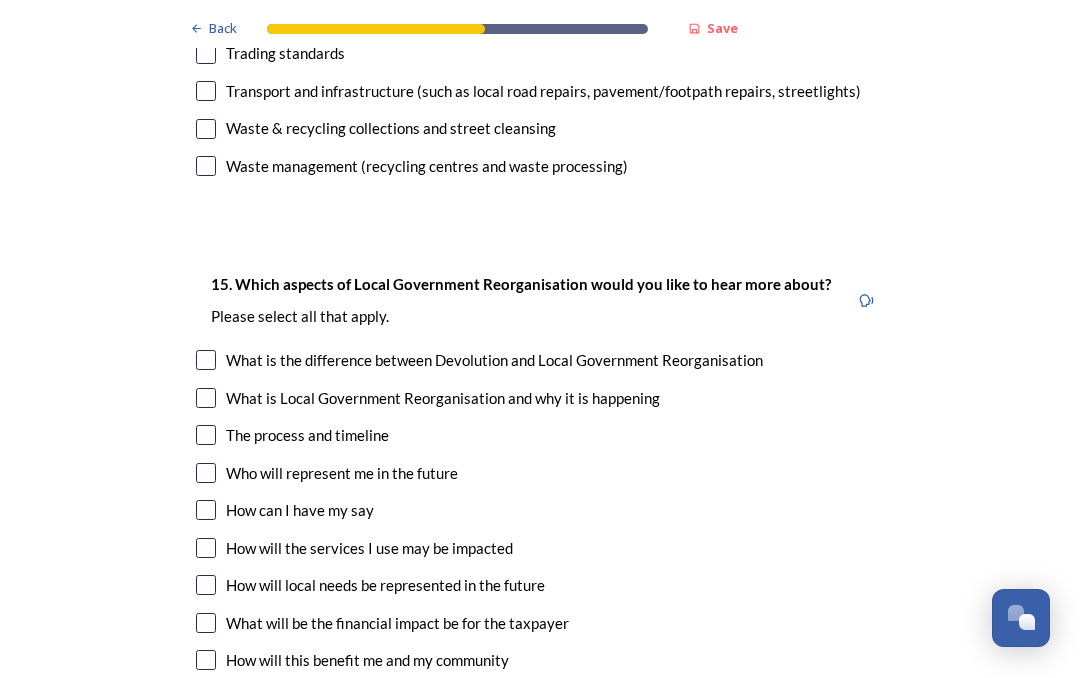 click at bounding box center (206, 474) 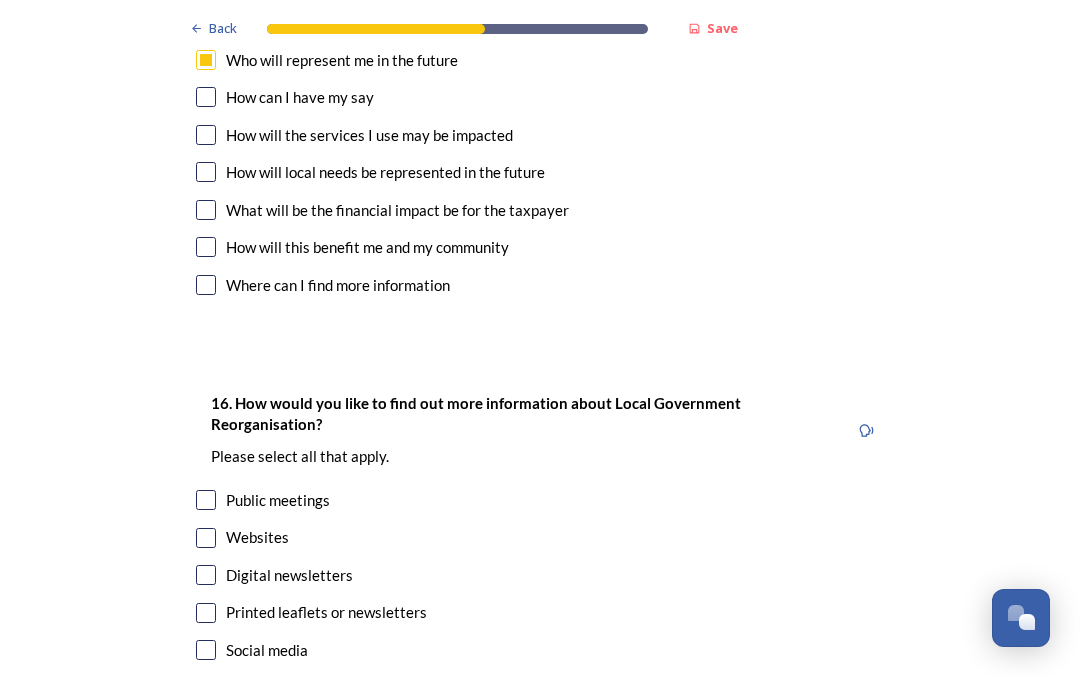 scroll, scrollTop: 5946, scrollLeft: 0, axis: vertical 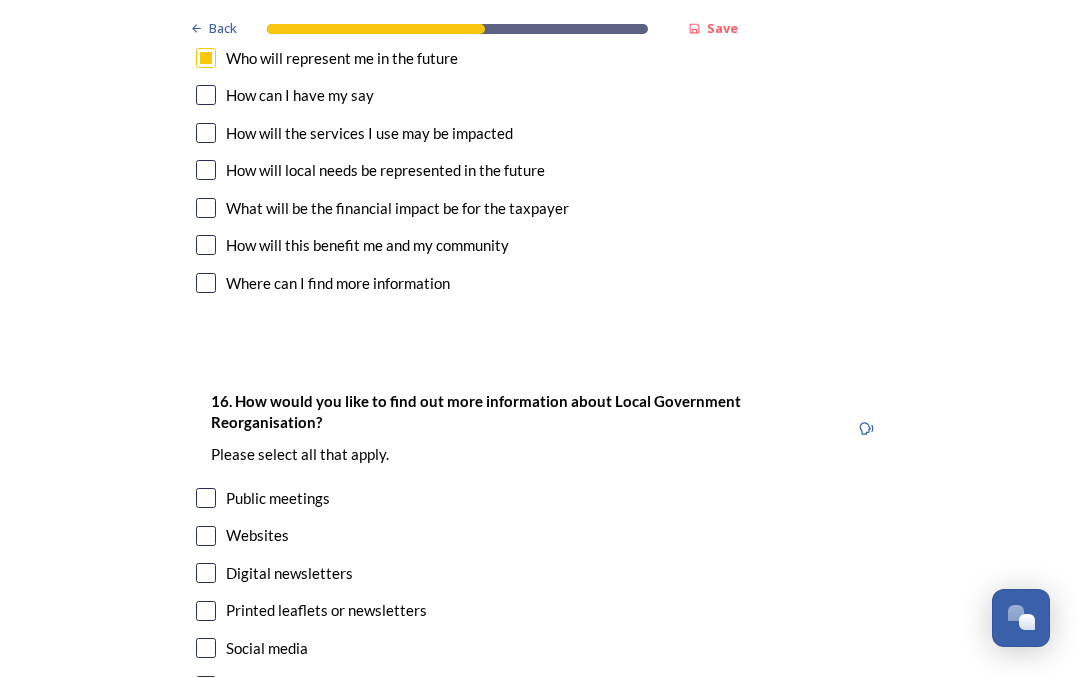 click at bounding box center (206, 537) 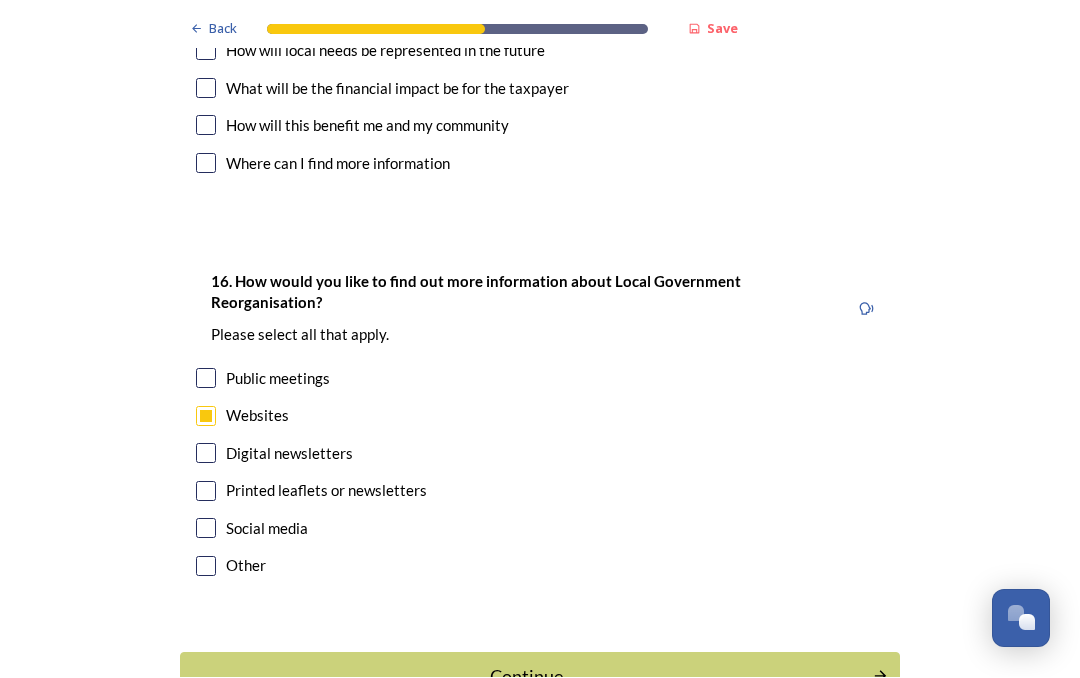 scroll, scrollTop: 6065, scrollLeft: 0, axis: vertical 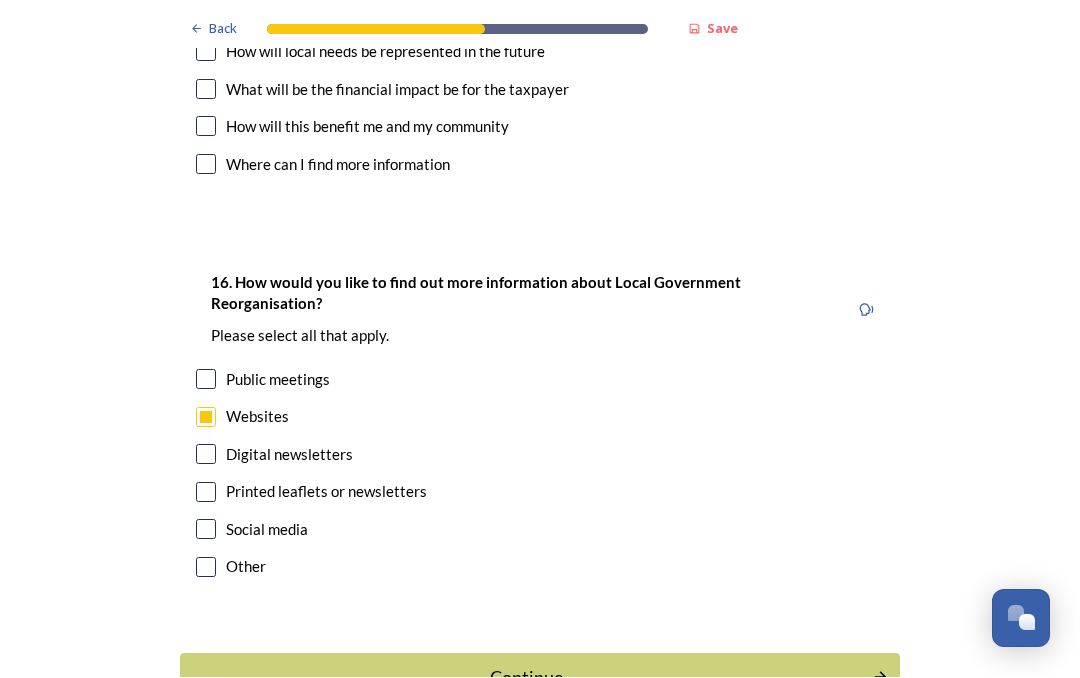 click on "Continue" at bounding box center (526, 678) 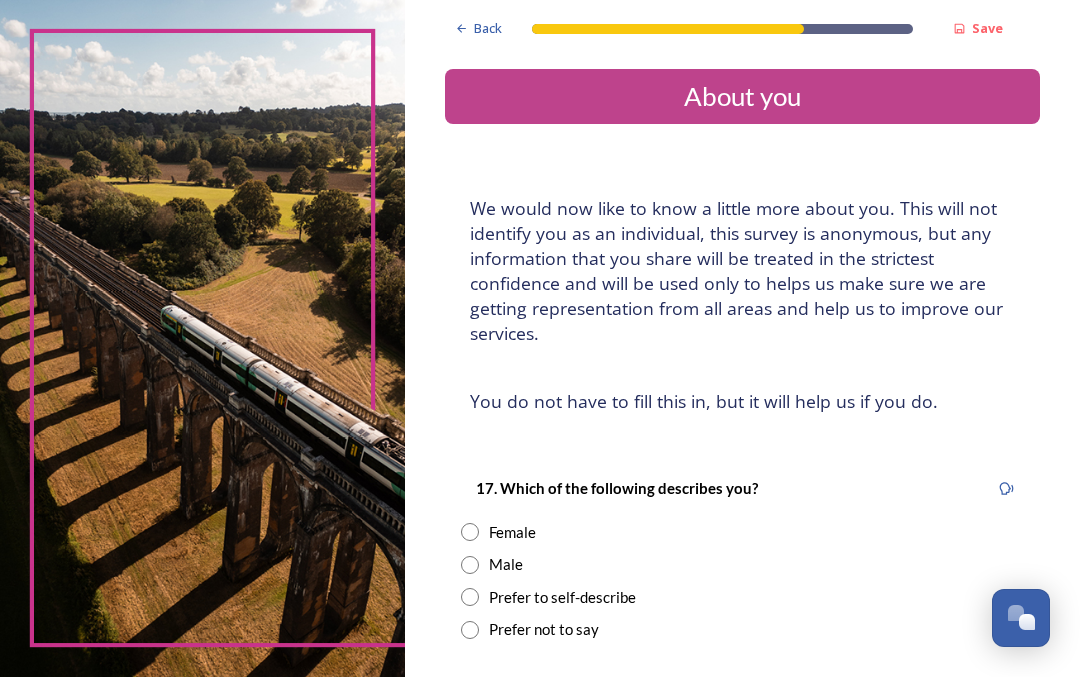 click at bounding box center (470, 533) 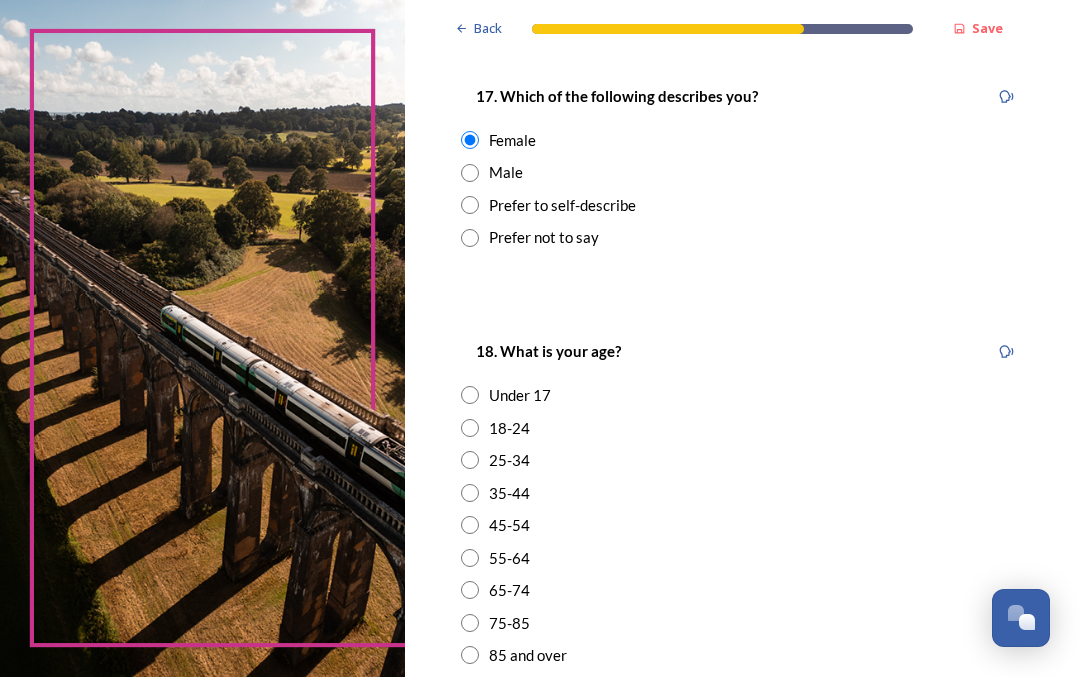scroll, scrollTop: 394, scrollLeft: 0, axis: vertical 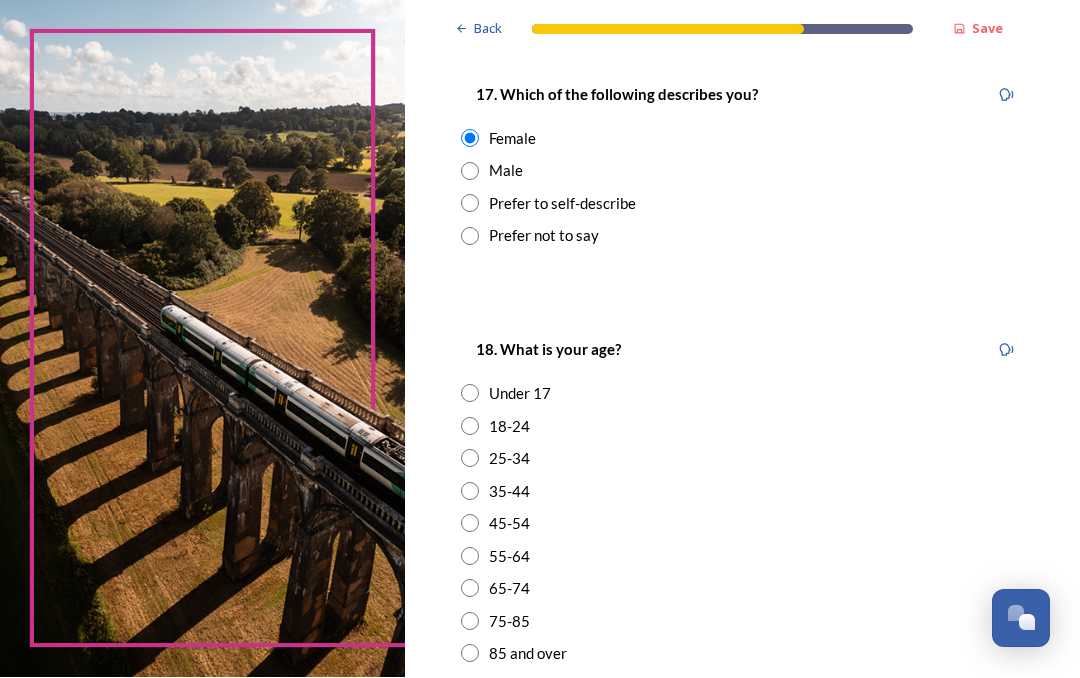 click at bounding box center [470, 622] 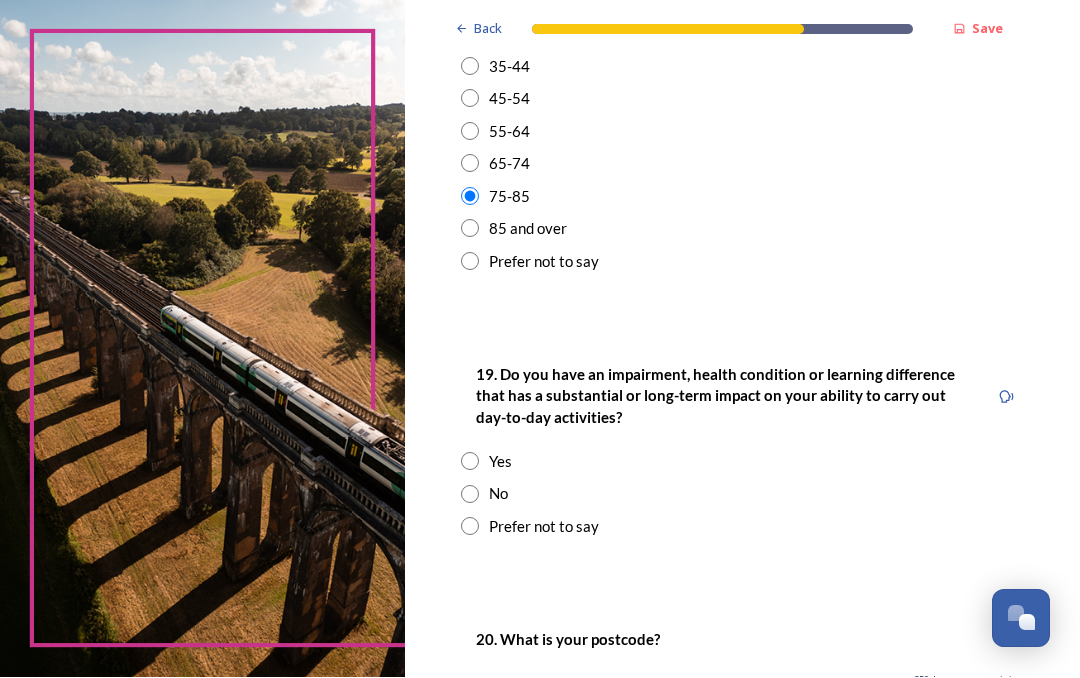 scroll, scrollTop: 820, scrollLeft: 0, axis: vertical 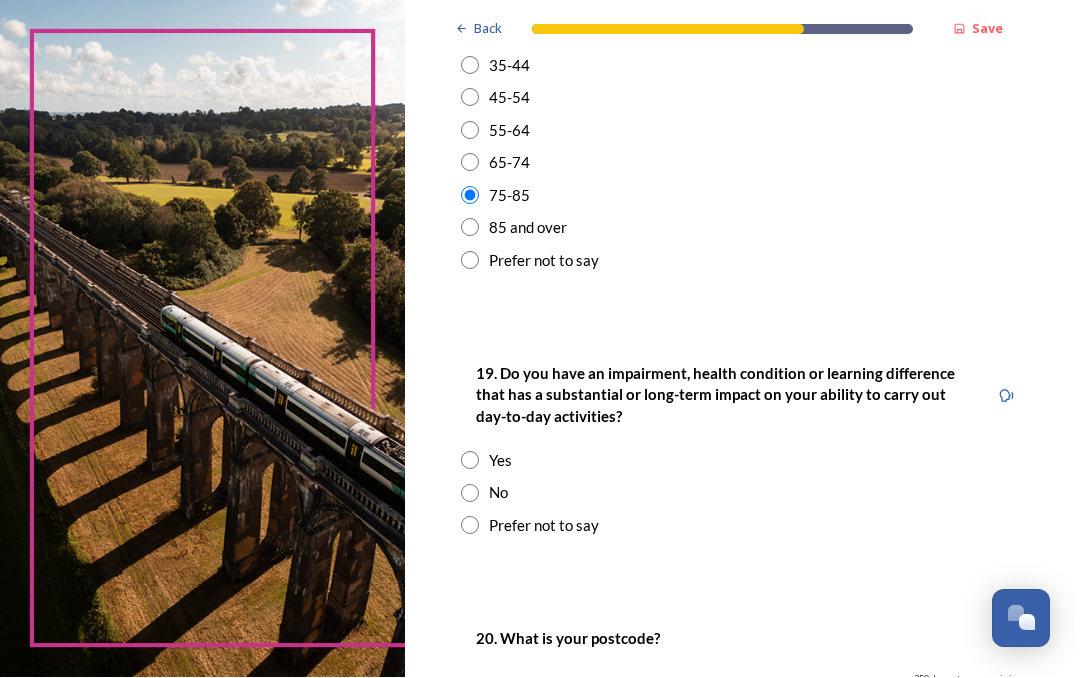 click at bounding box center (470, 494) 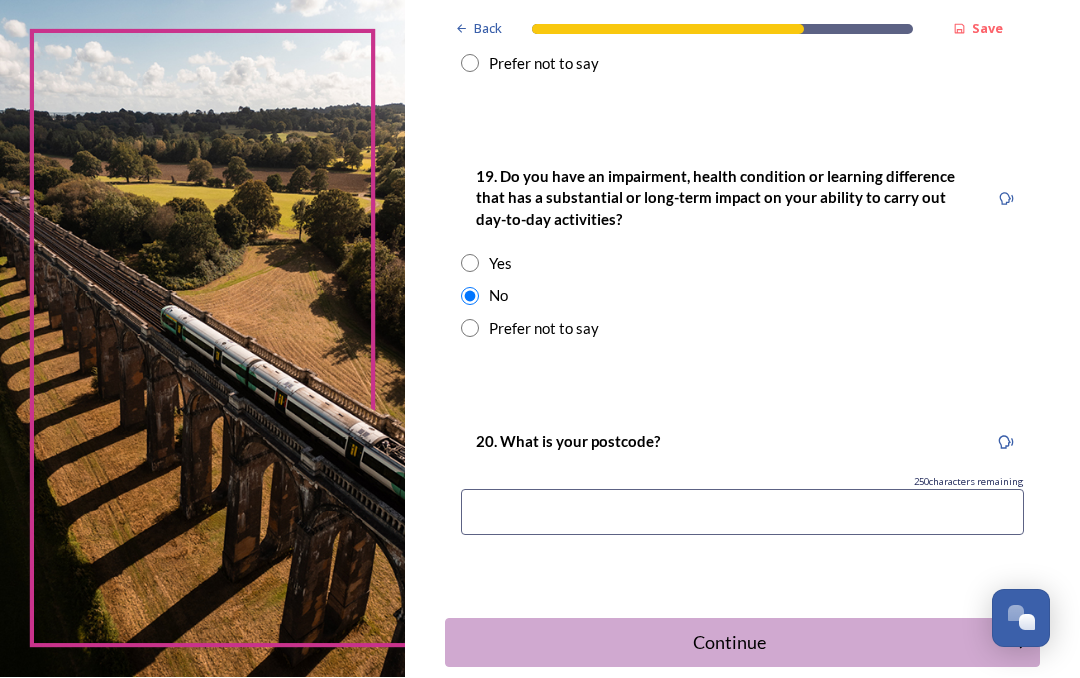scroll, scrollTop: 1016, scrollLeft: 0, axis: vertical 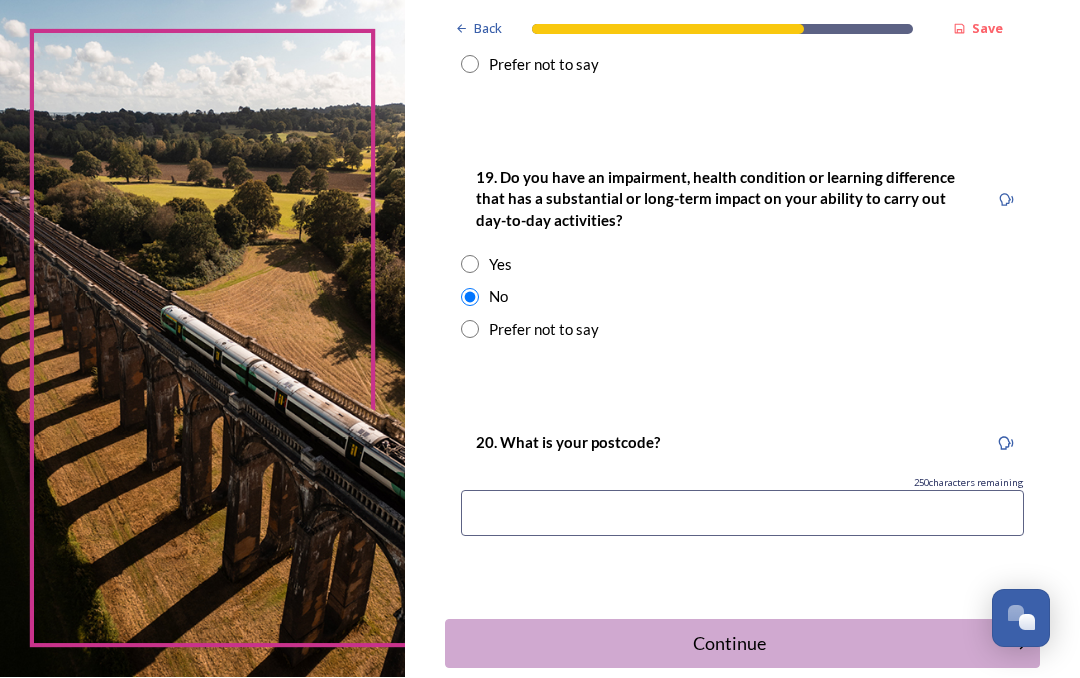 click at bounding box center (742, 514) 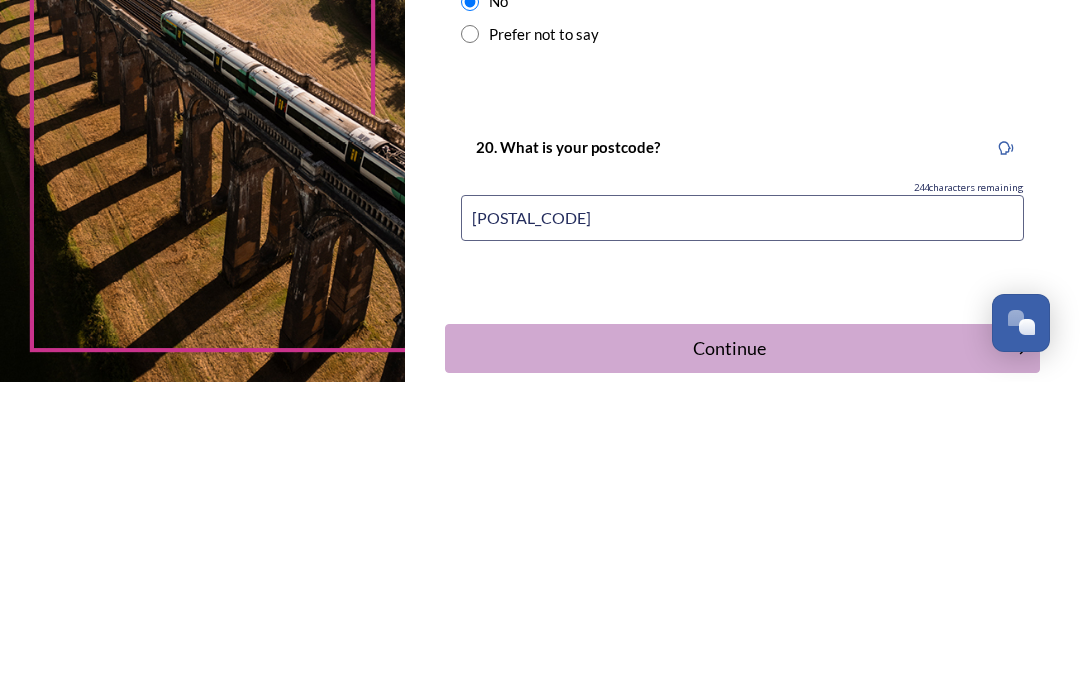 type on "[POSTAL_CODE]" 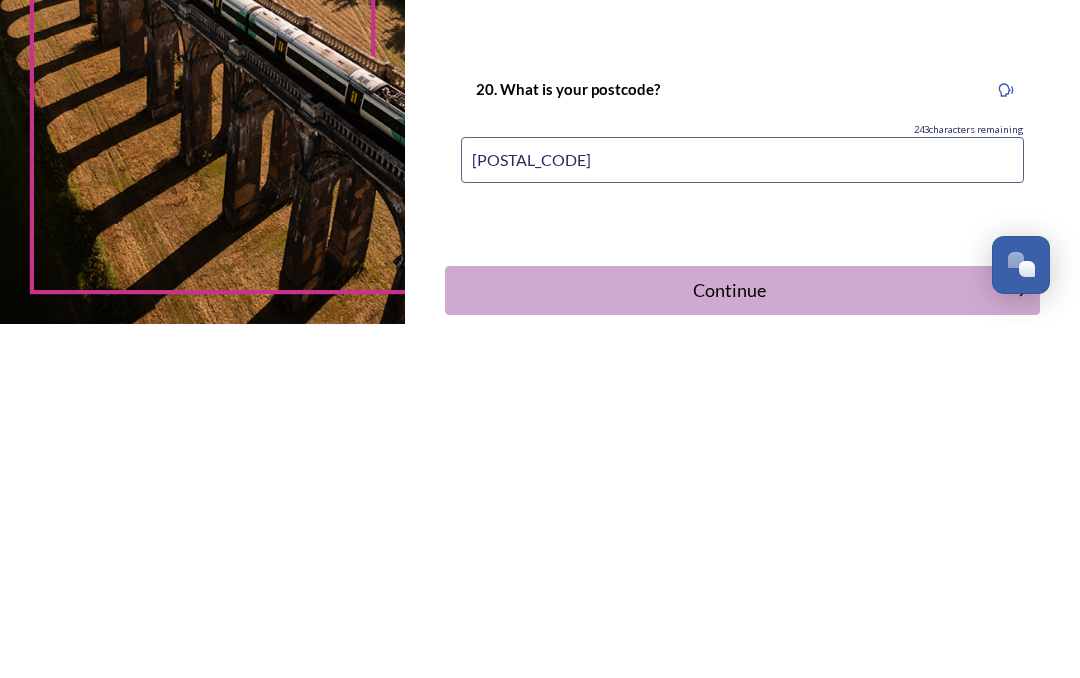 click on "Continue" at bounding box center (729, 644) 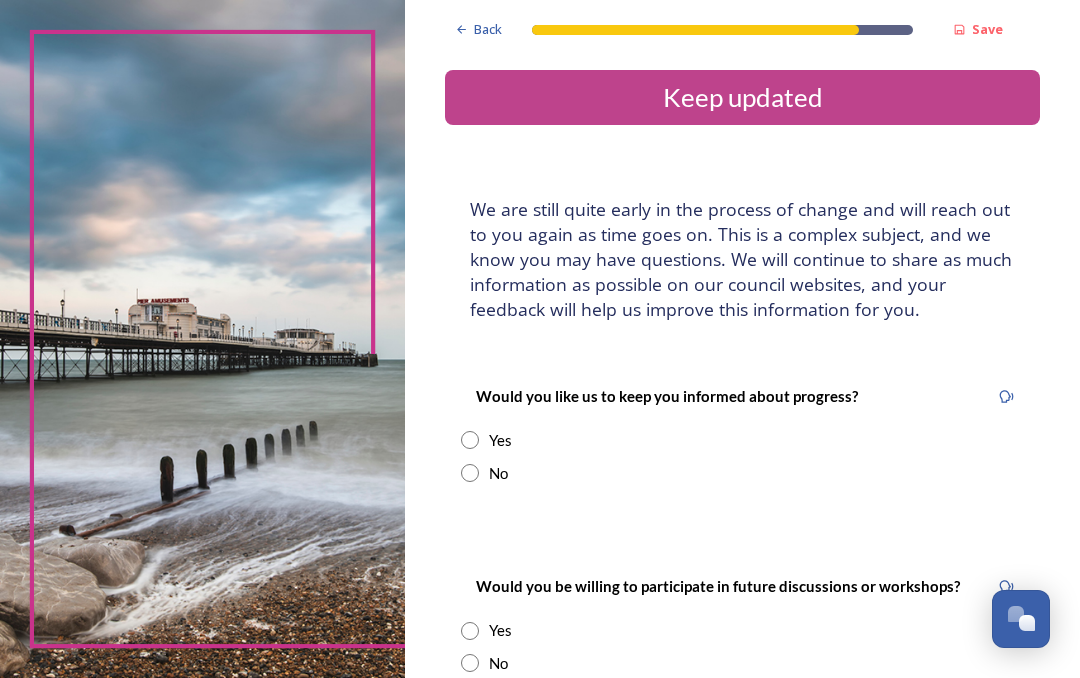 scroll, scrollTop: 0, scrollLeft: 0, axis: both 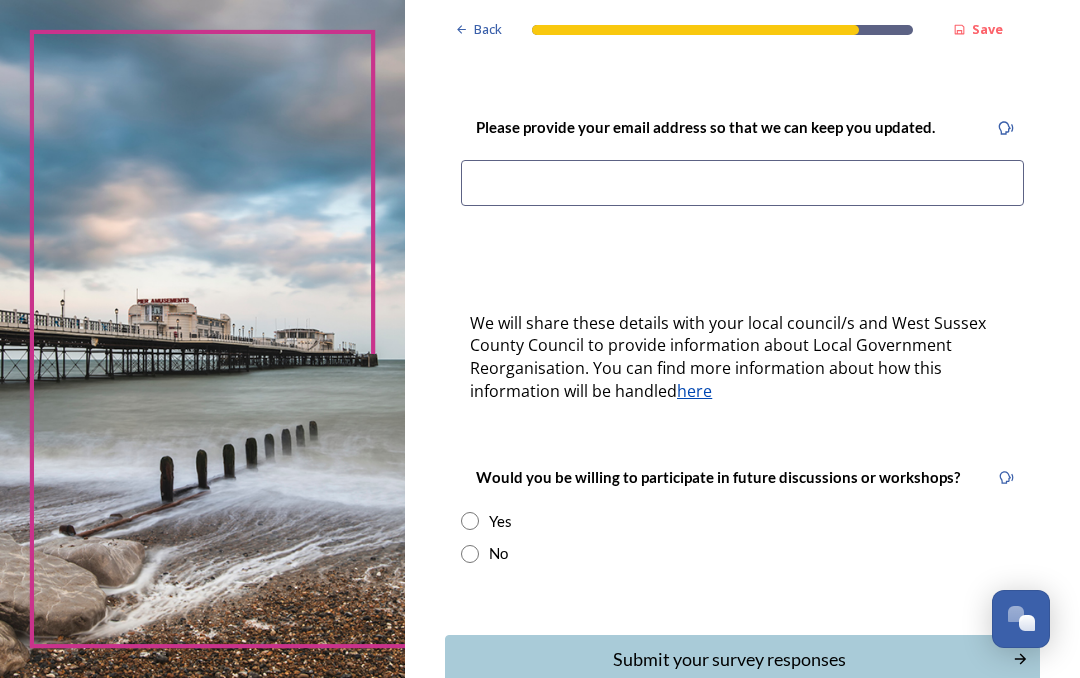 click at bounding box center (742, 183) 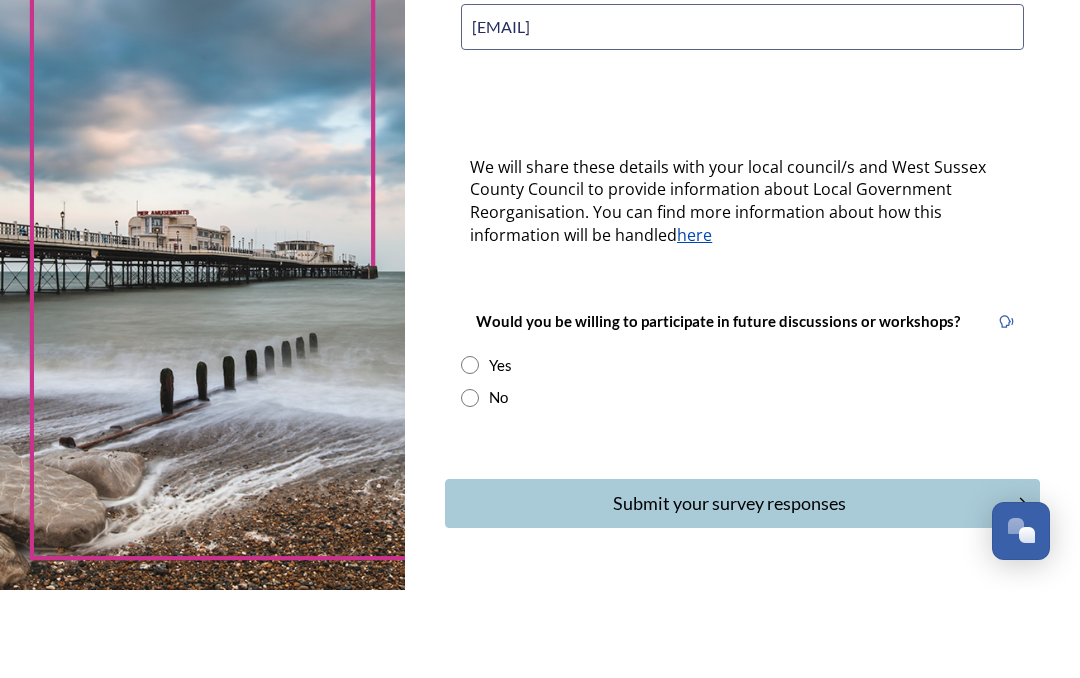 scroll, scrollTop: 526, scrollLeft: 0, axis: vertical 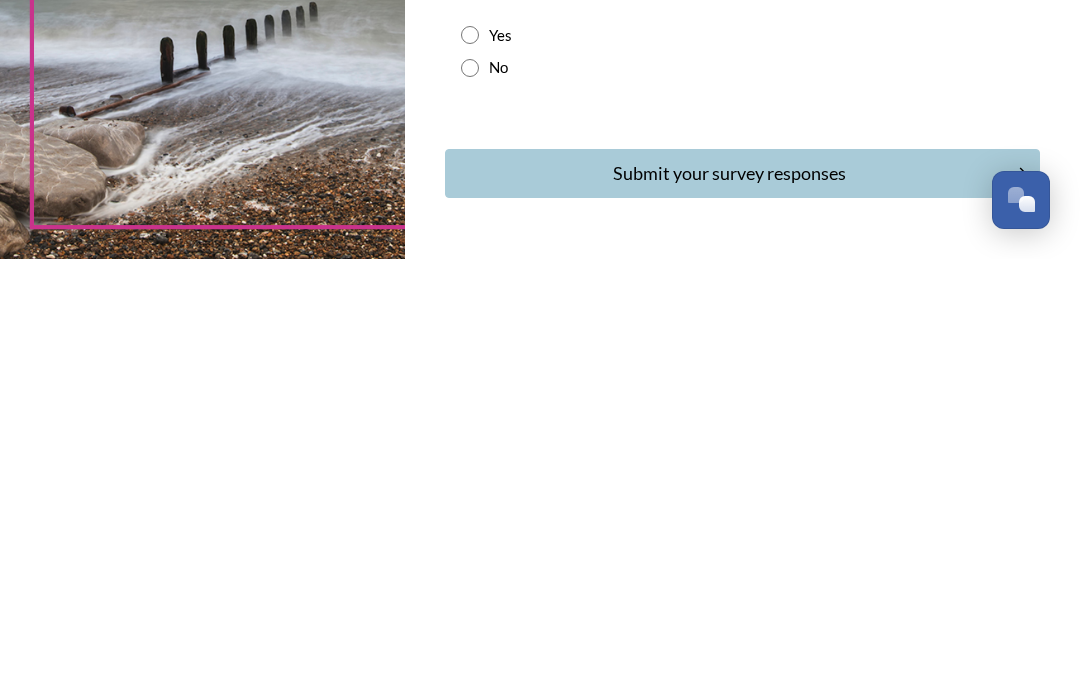type on "[EMAIL]" 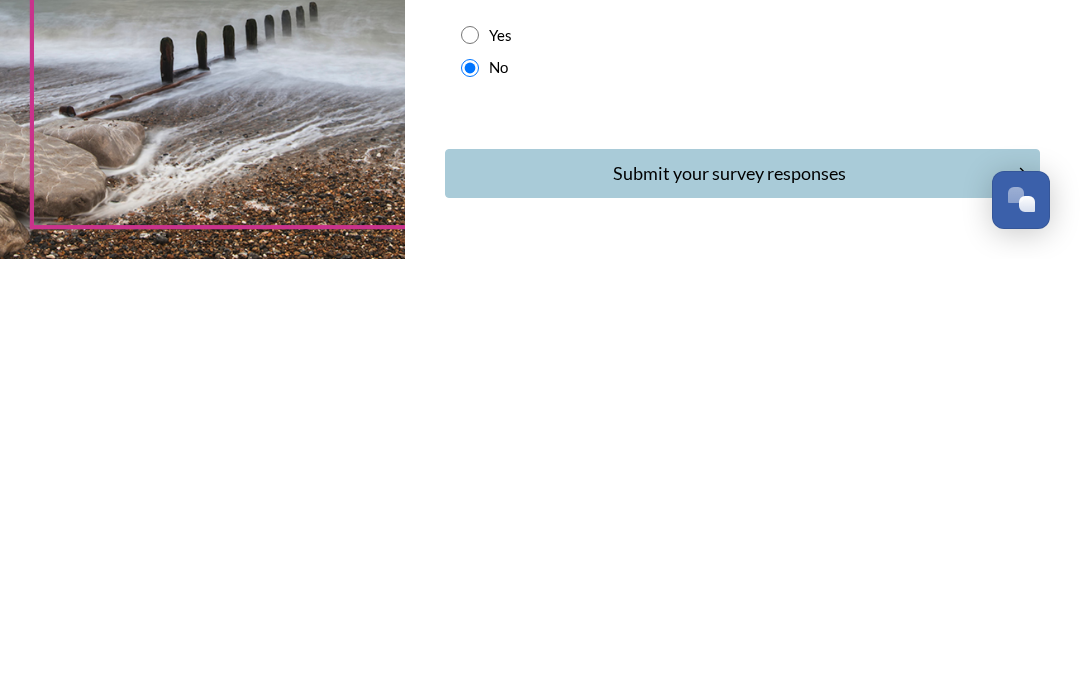 scroll, scrollTop: 87, scrollLeft: 0, axis: vertical 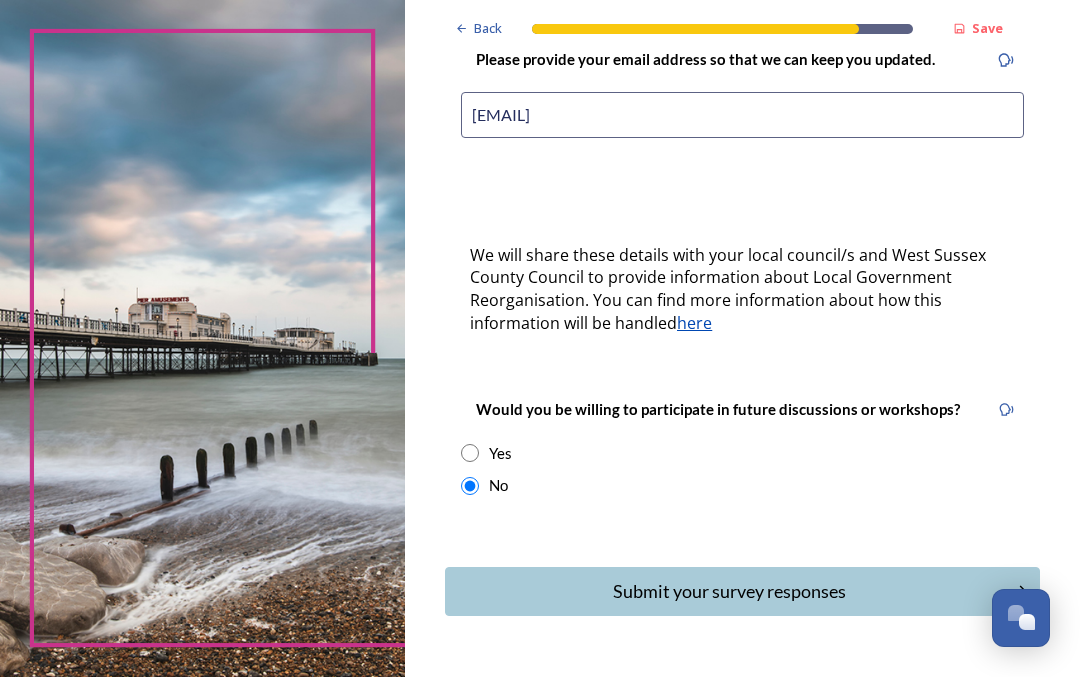 click on "Submit your survey responses" at bounding box center [729, 592] 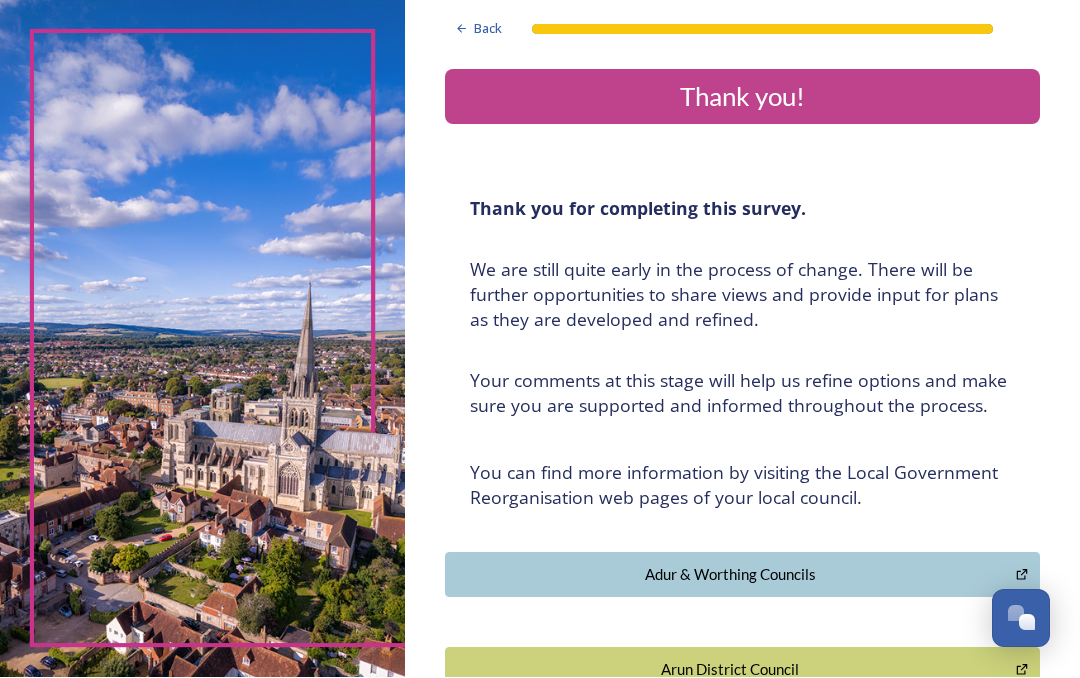 scroll, scrollTop: 0, scrollLeft: 0, axis: both 